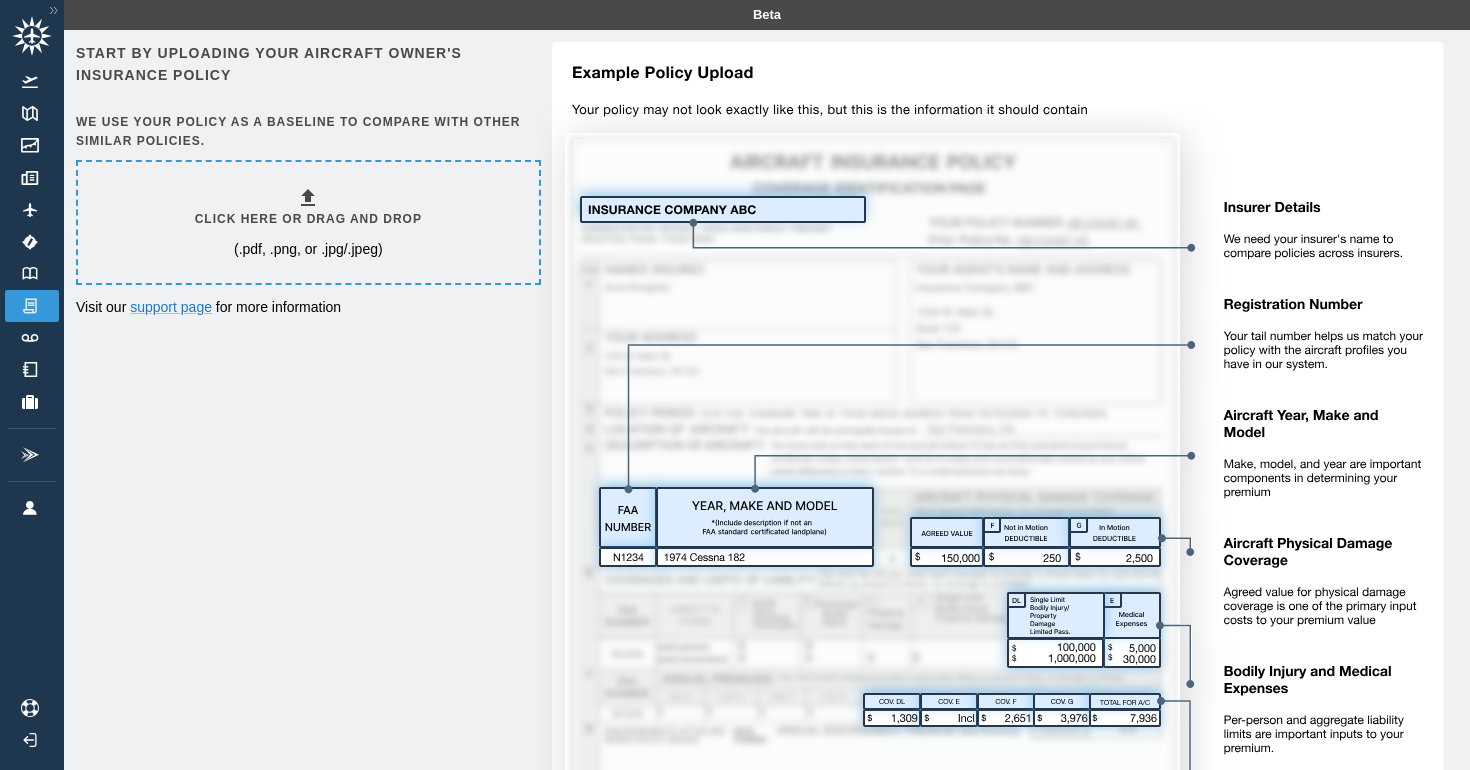 scroll, scrollTop: 0, scrollLeft: 0, axis: both 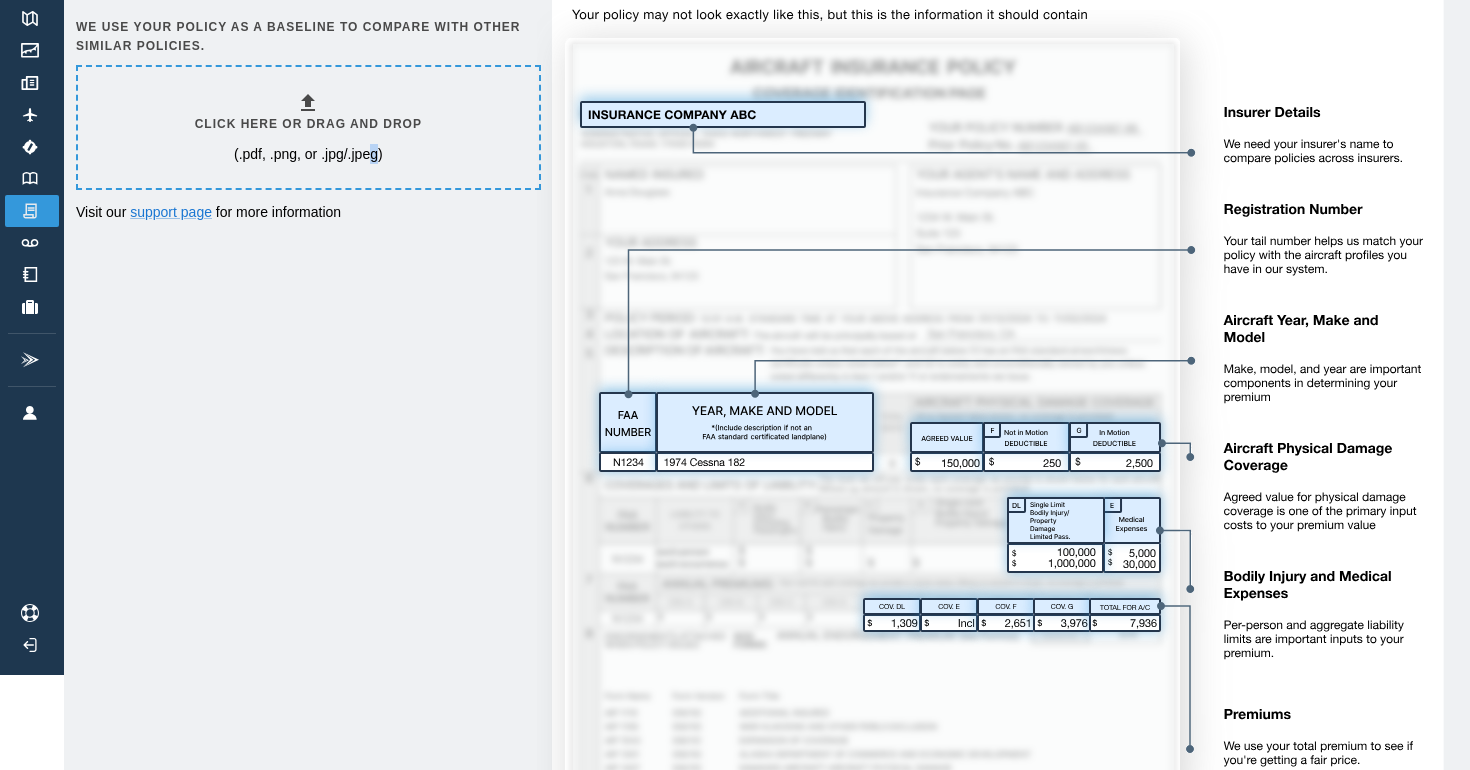 click on "(.pdf, .png, or .jpg/.jpeg)" at bounding box center (308, 154) 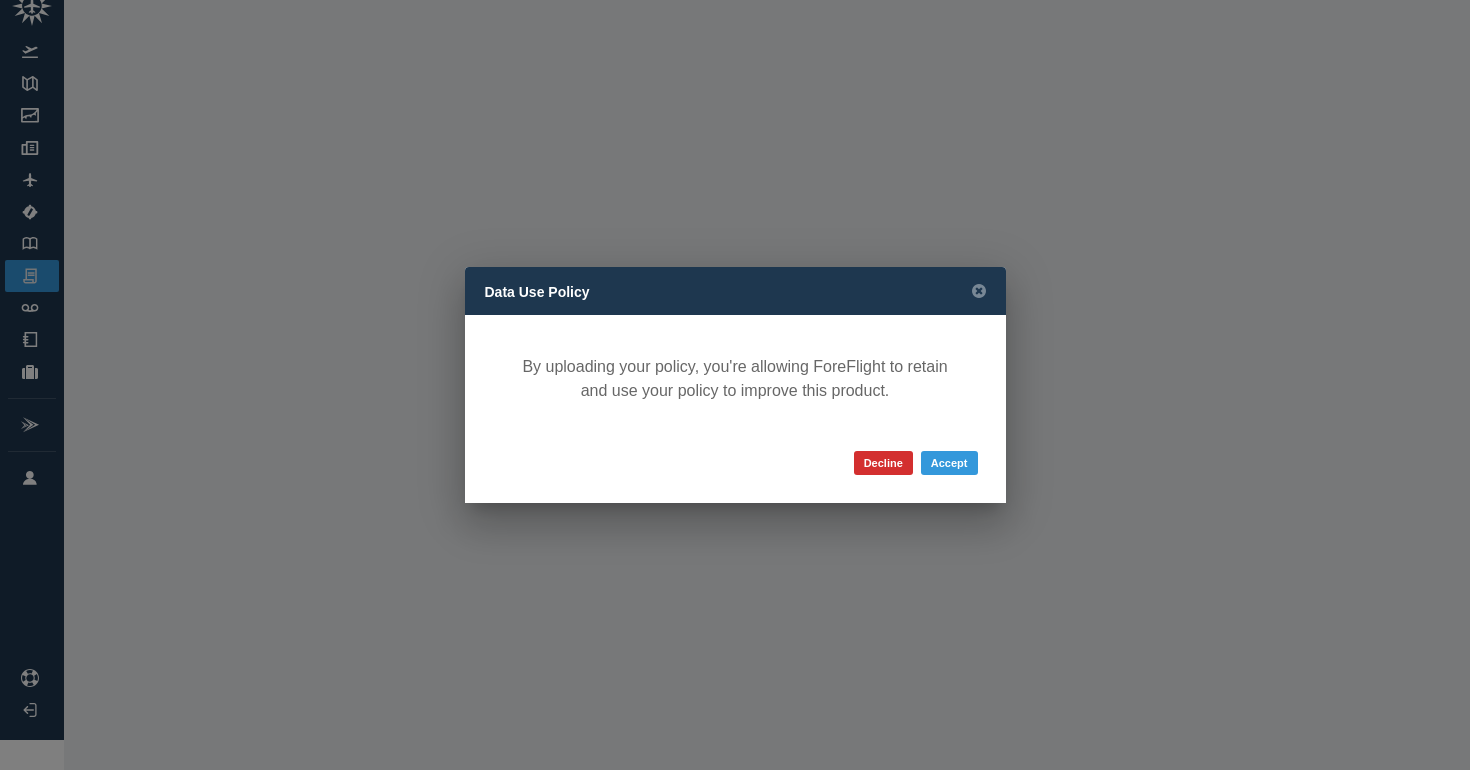 scroll, scrollTop: 30, scrollLeft: 0, axis: vertical 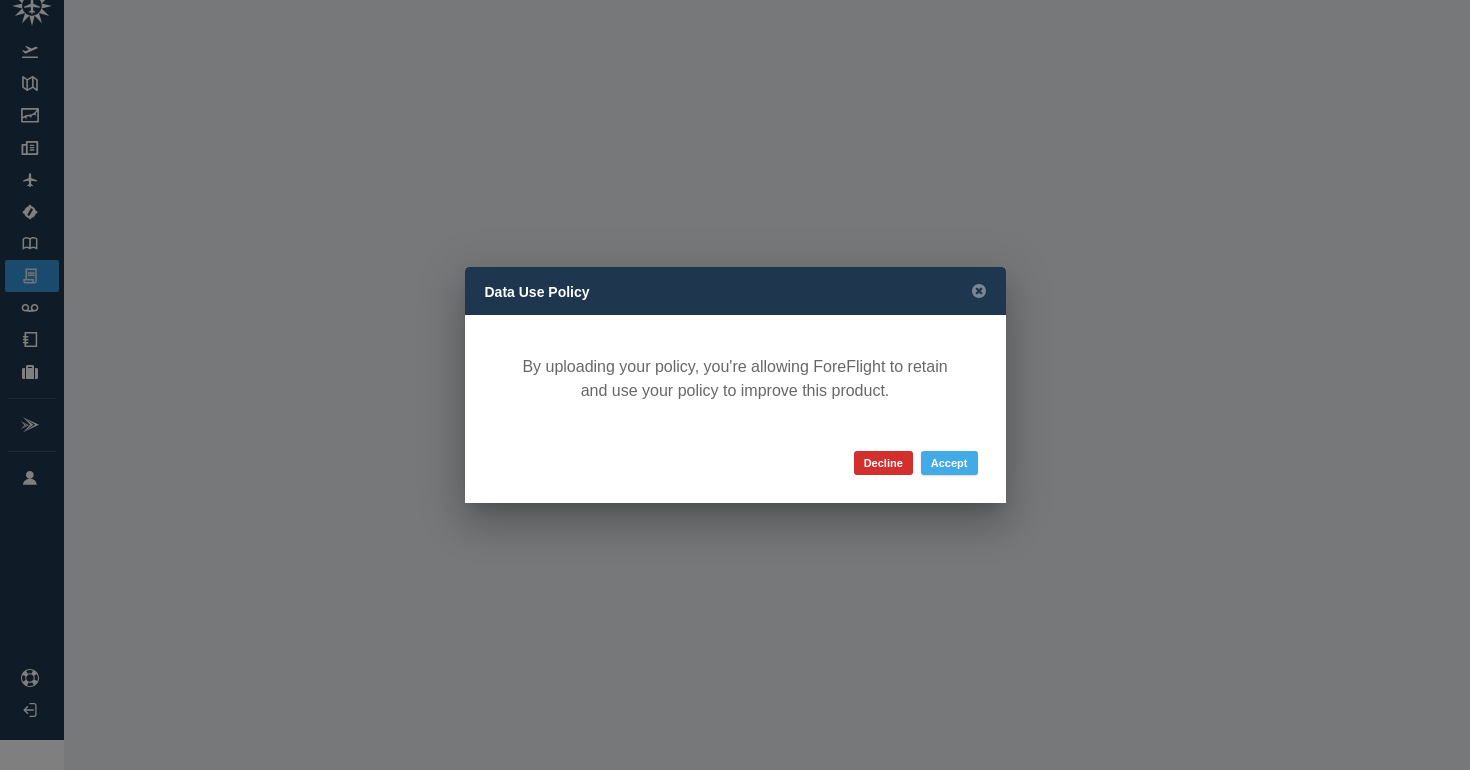 click on "Accept" at bounding box center [949, 463] 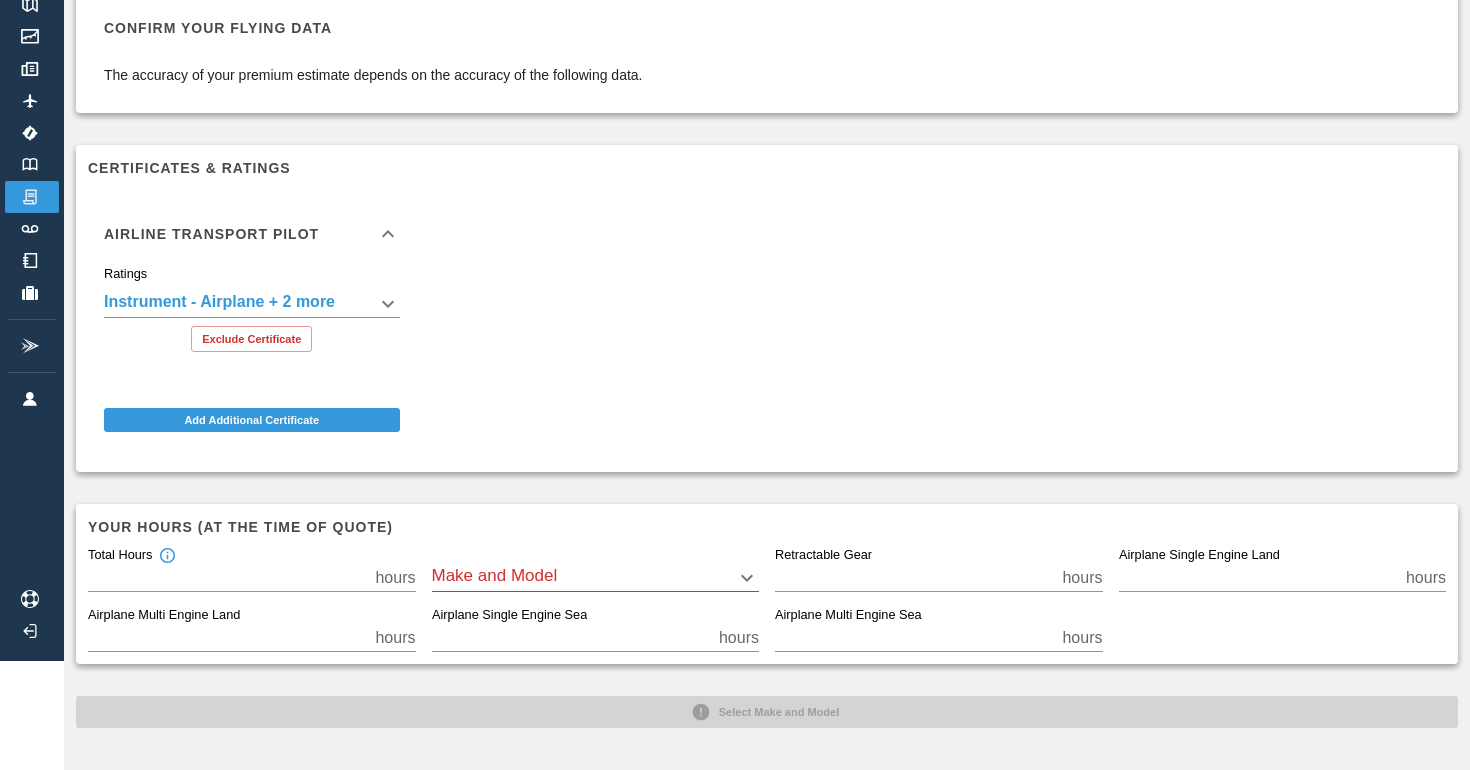 scroll, scrollTop: 108, scrollLeft: 0, axis: vertical 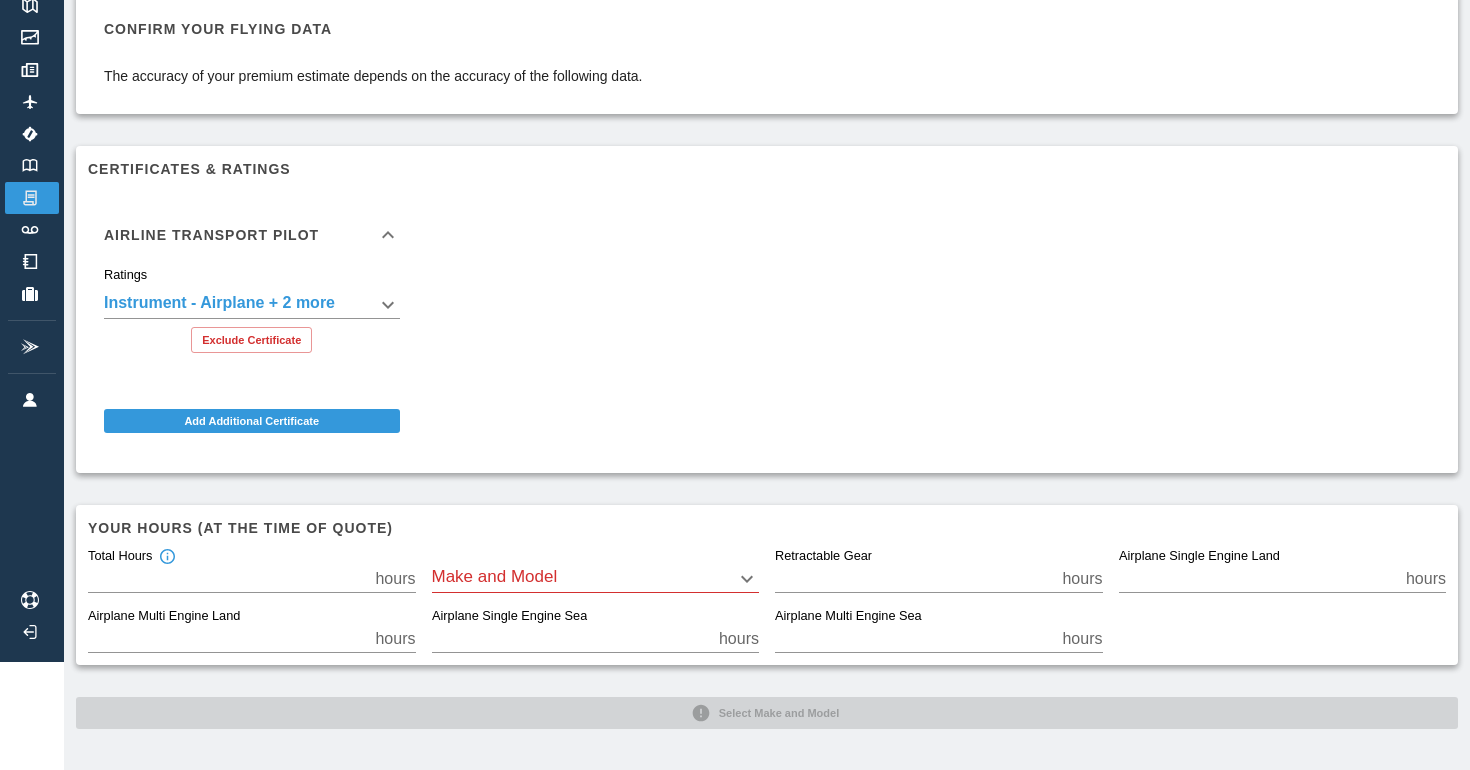click on "**********" at bounding box center (735, 277) 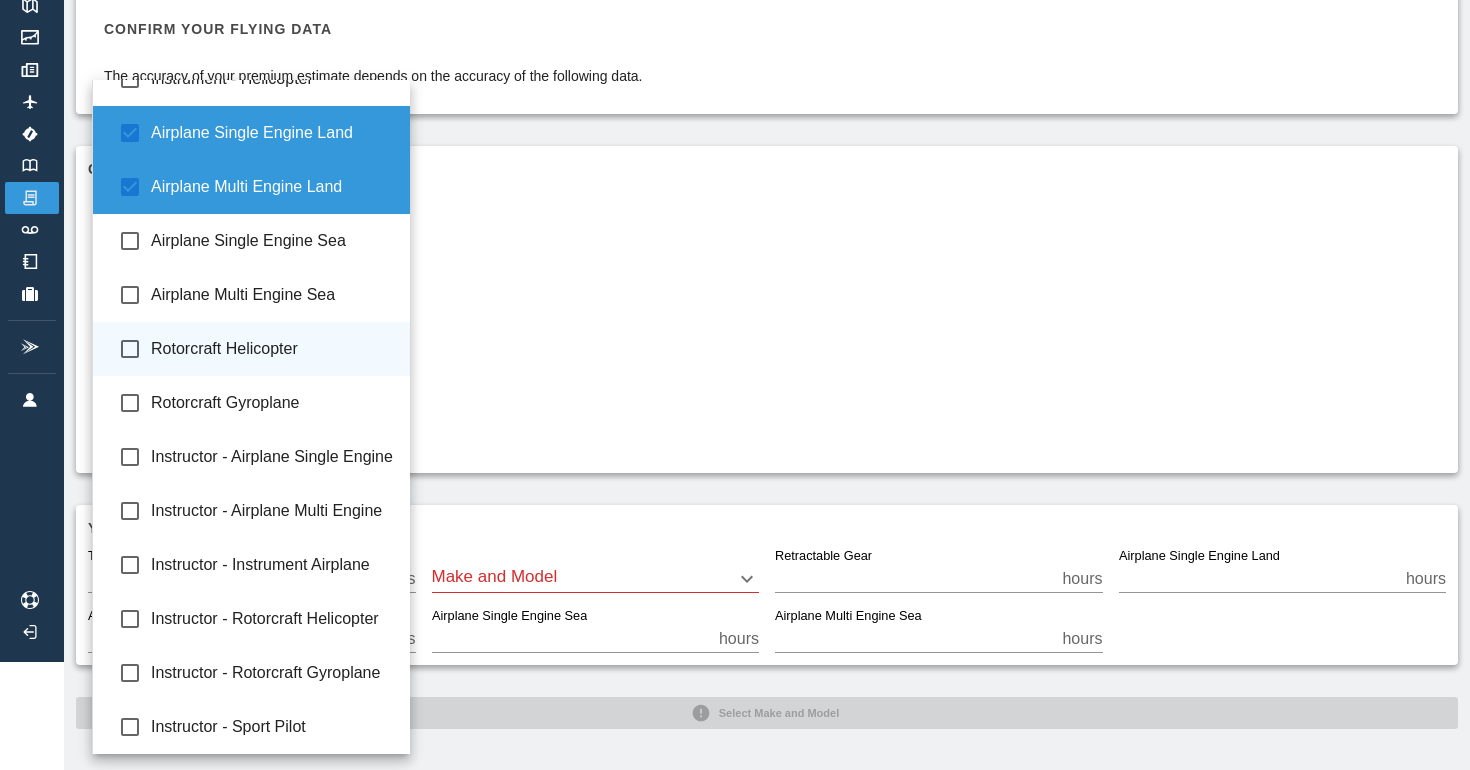 scroll, scrollTop: 85, scrollLeft: 0, axis: vertical 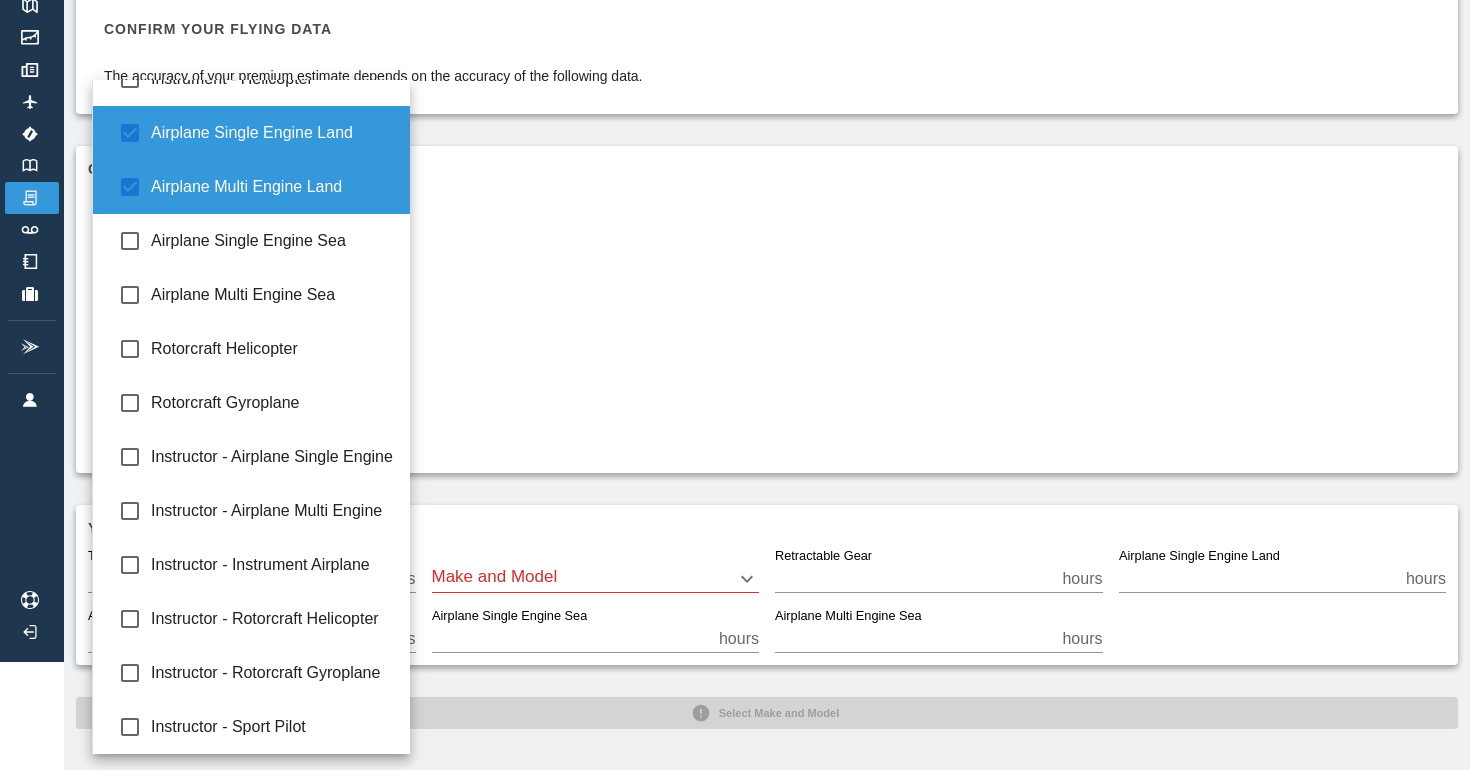 click at bounding box center (735, 385) 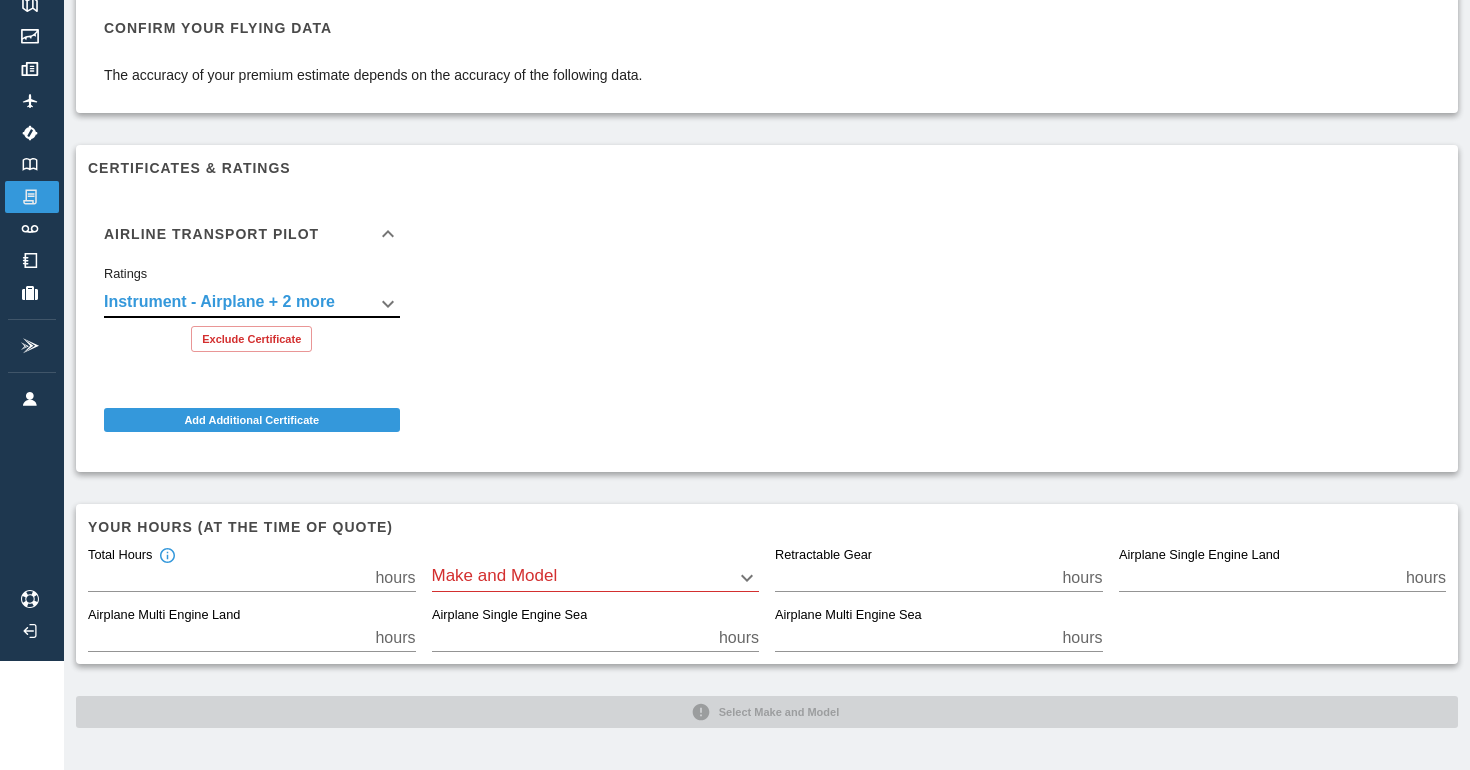 scroll, scrollTop: 108, scrollLeft: 0, axis: vertical 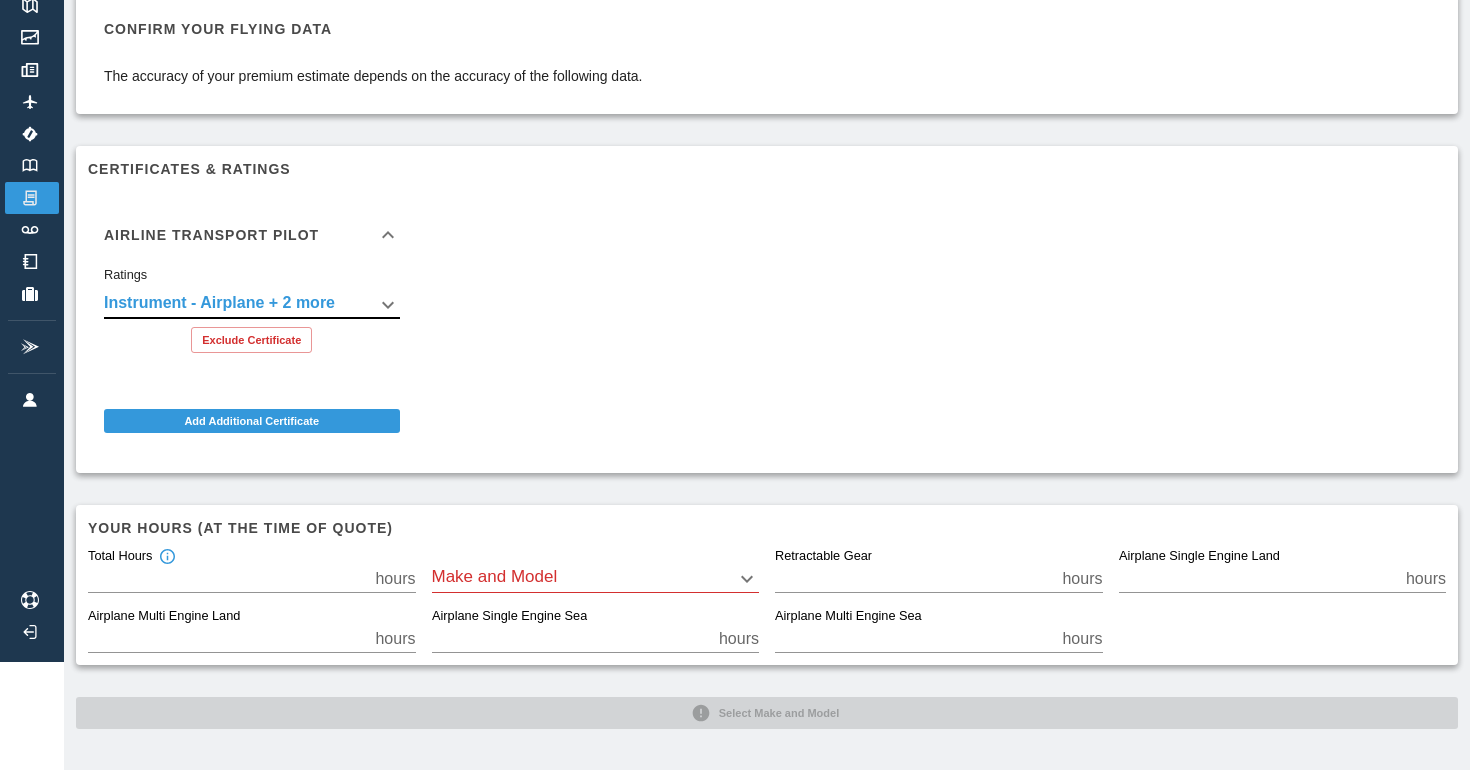 click on "**********" at bounding box center (735, 277) 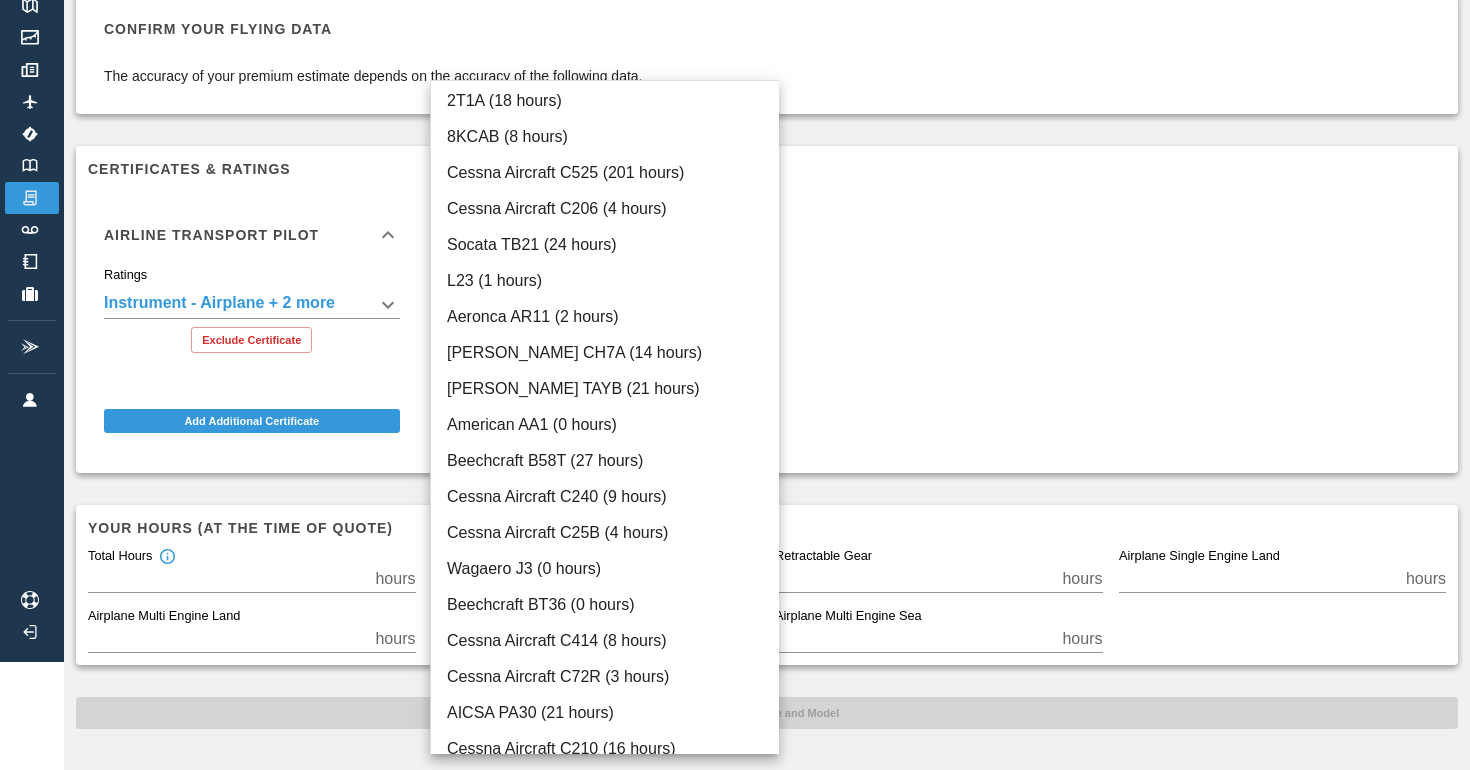 click at bounding box center [735, 385] 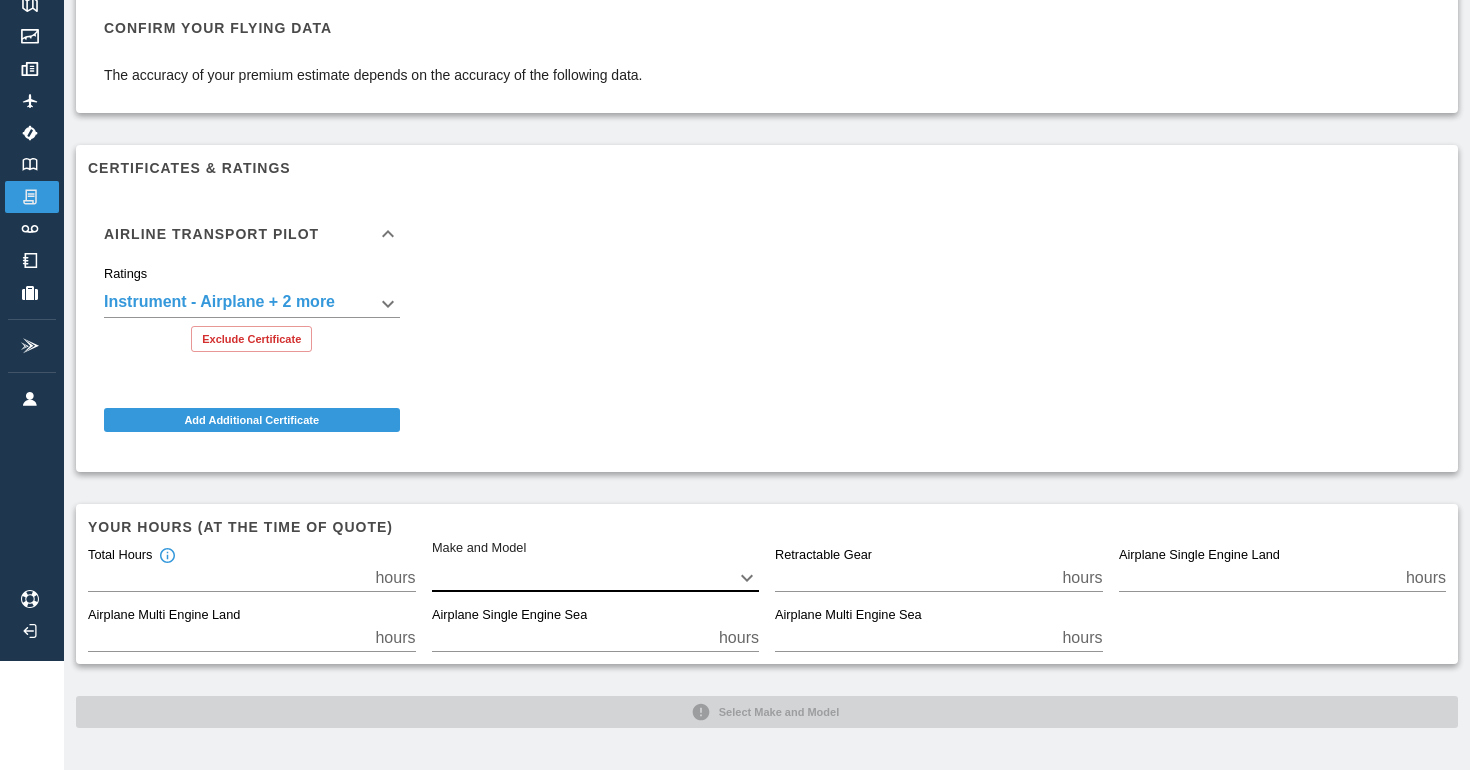 scroll, scrollTop: 108, scrollLeft: 0, axis: vertical 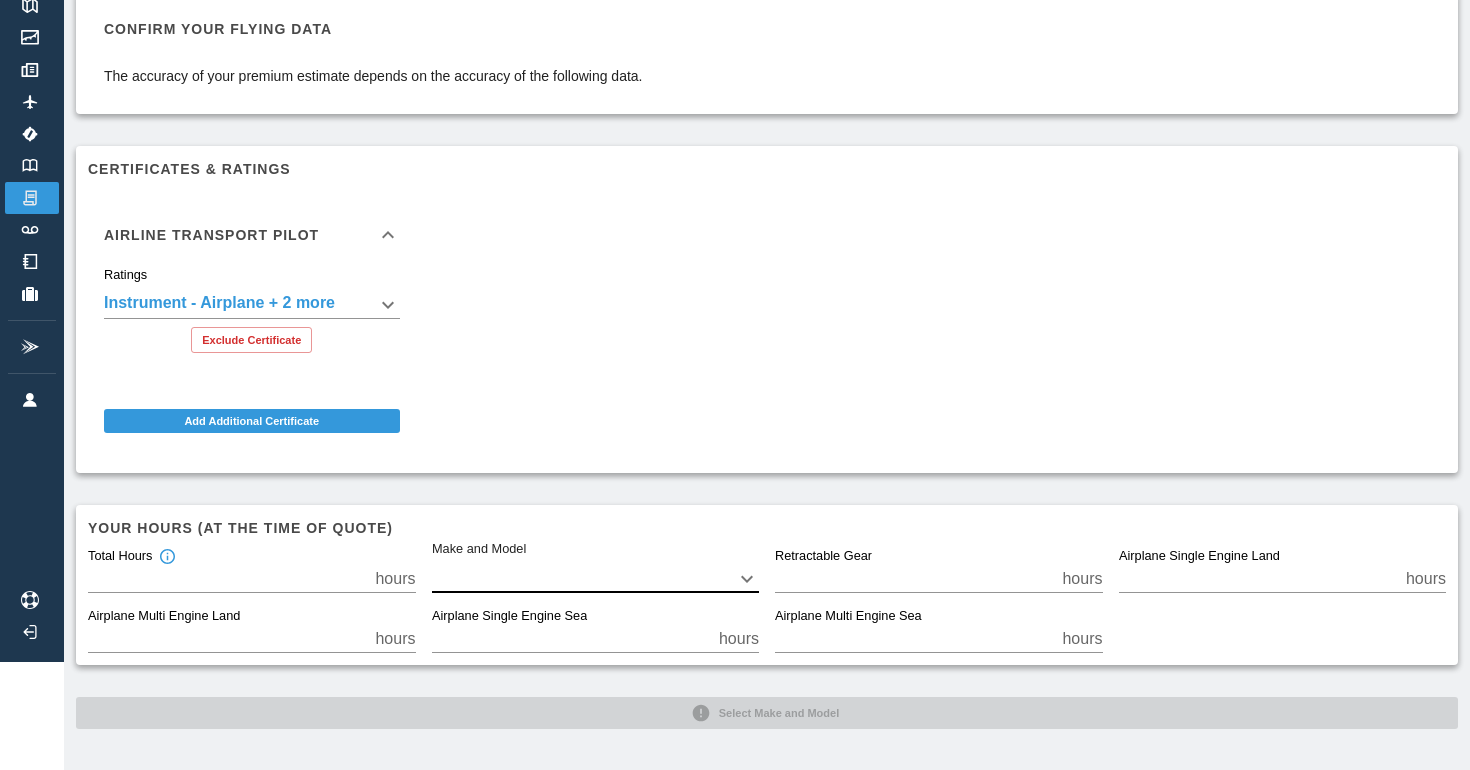 click on "**********" at bounding box center [735, 277] 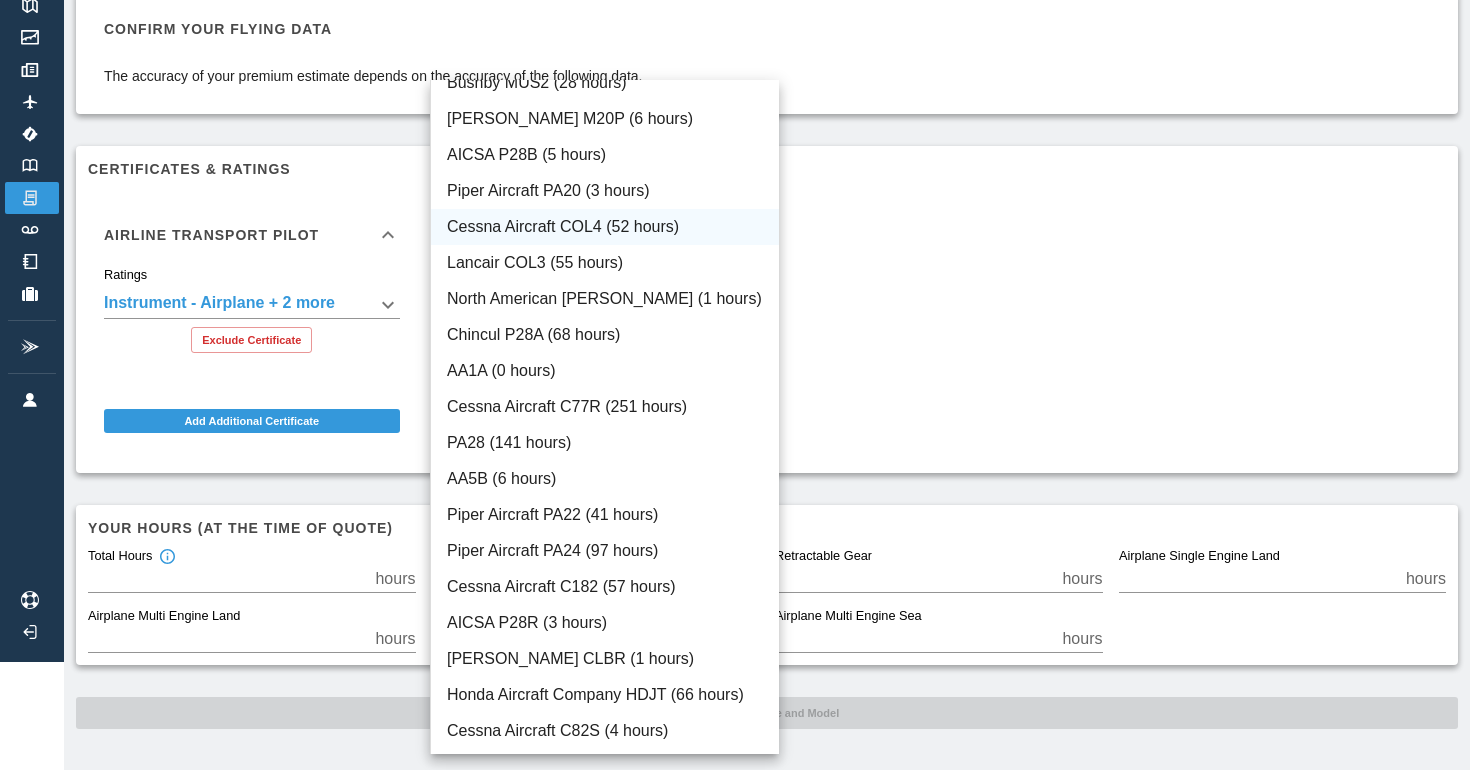 scroll, scrollTop: 923, scrollLeft: 0, axis: vertical 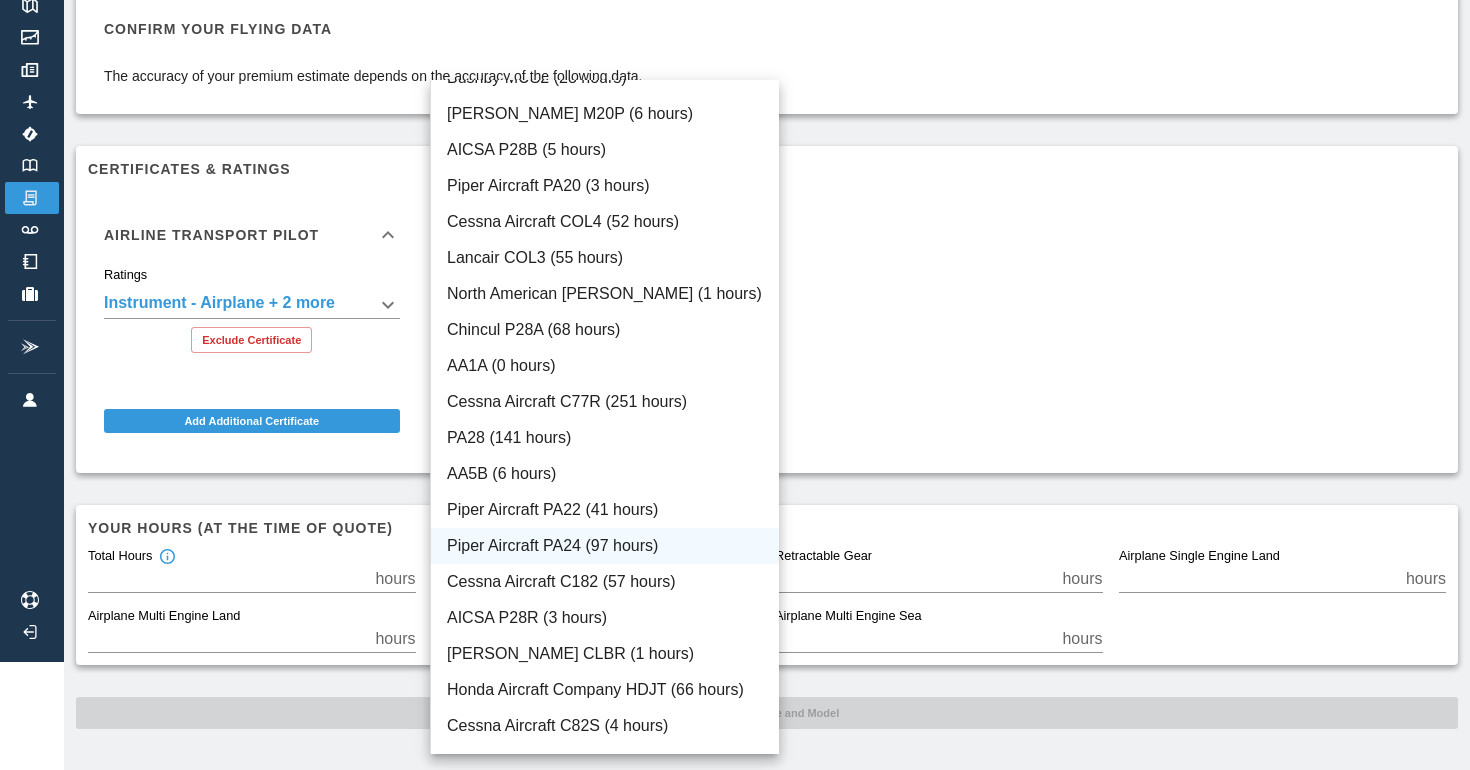 click on "Piper Aircraft PA24 (97 hours)" at bounding box center (605, 546) 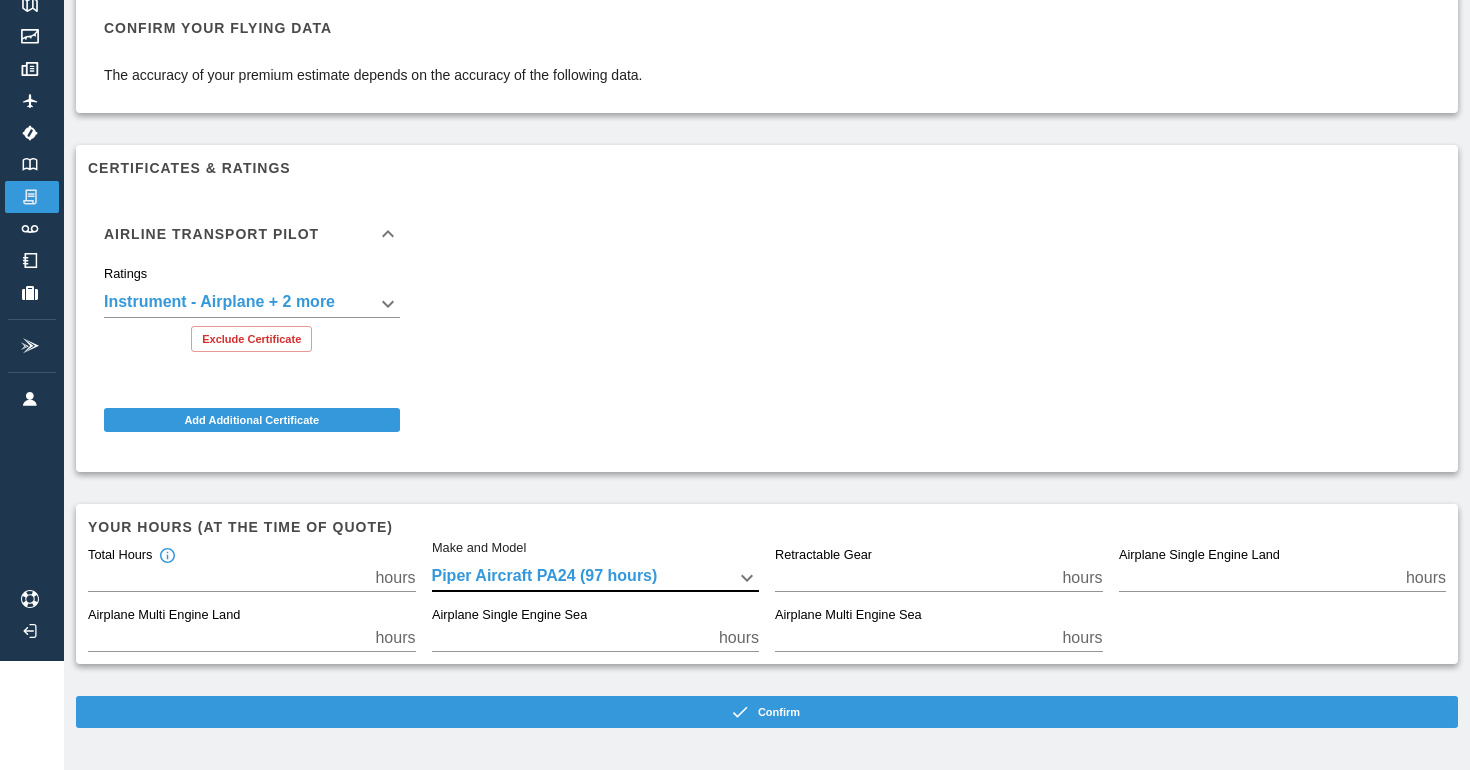 scroll, scrollTop: 108, scrollLeft: 0, axis: vertical 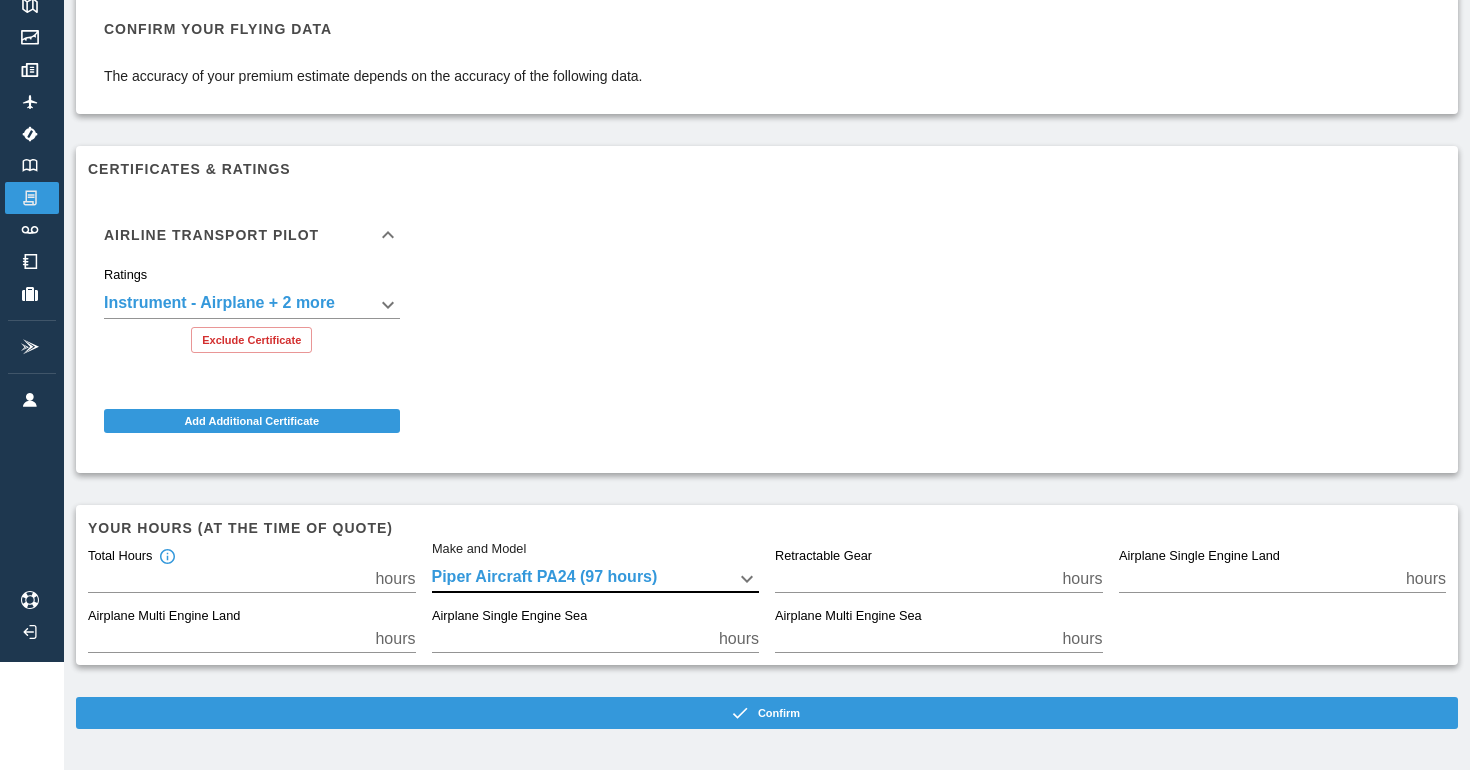 click on "****" at bounding box center [227, 579] 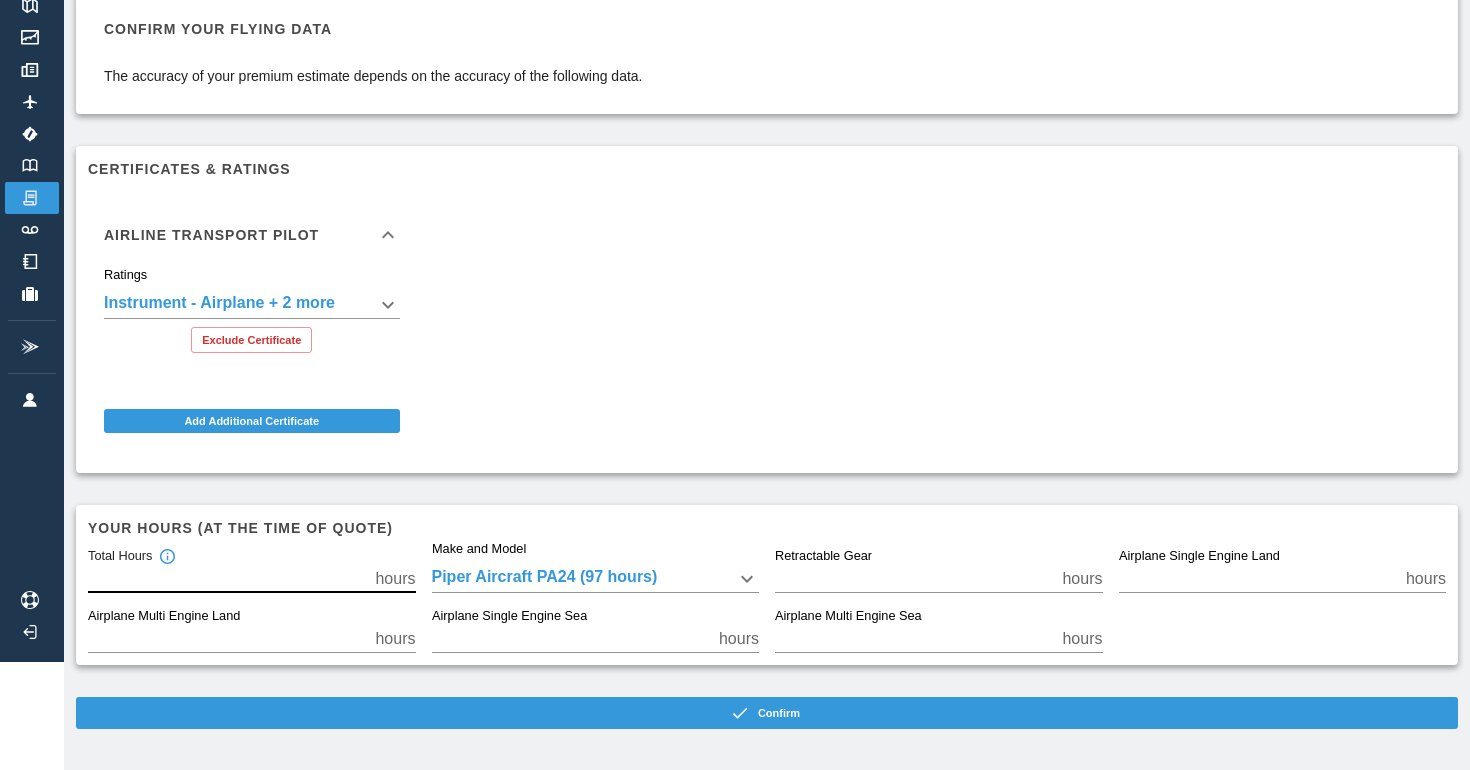 click on "****" at bounding box center [227, 579] 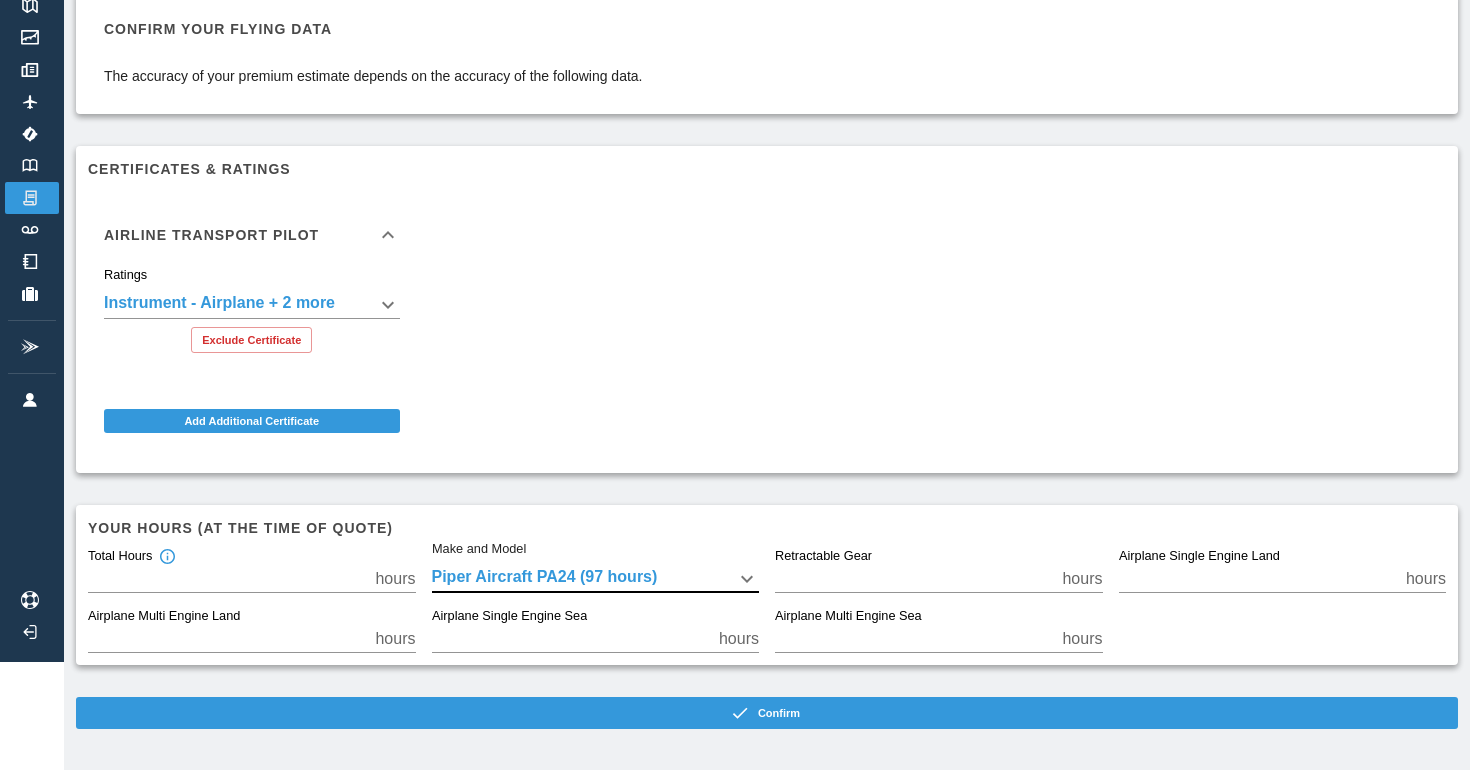 click on "**********" at bounding box center (735, 277) 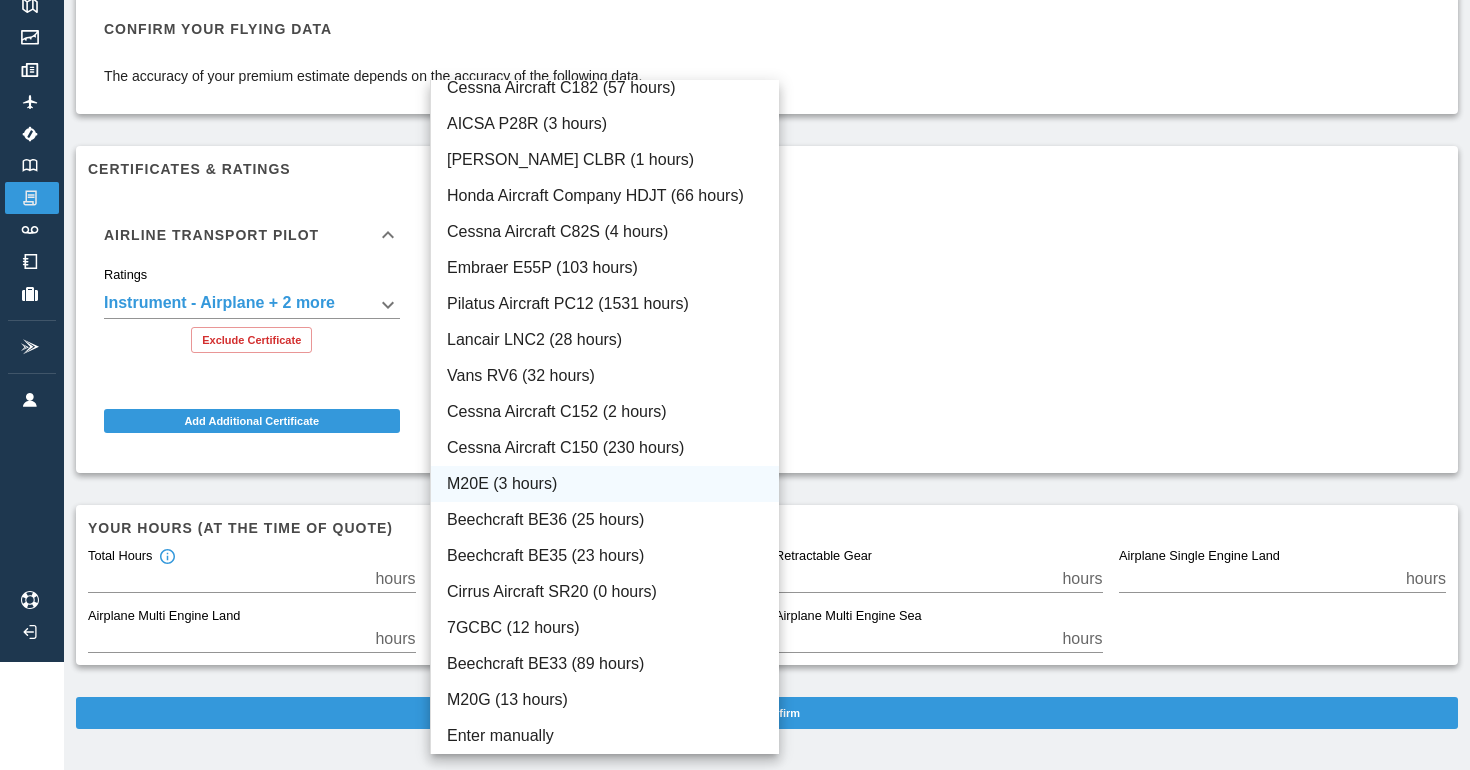 scroll, scrollTop: 1417, scrollLeft: 0, axis: vertical 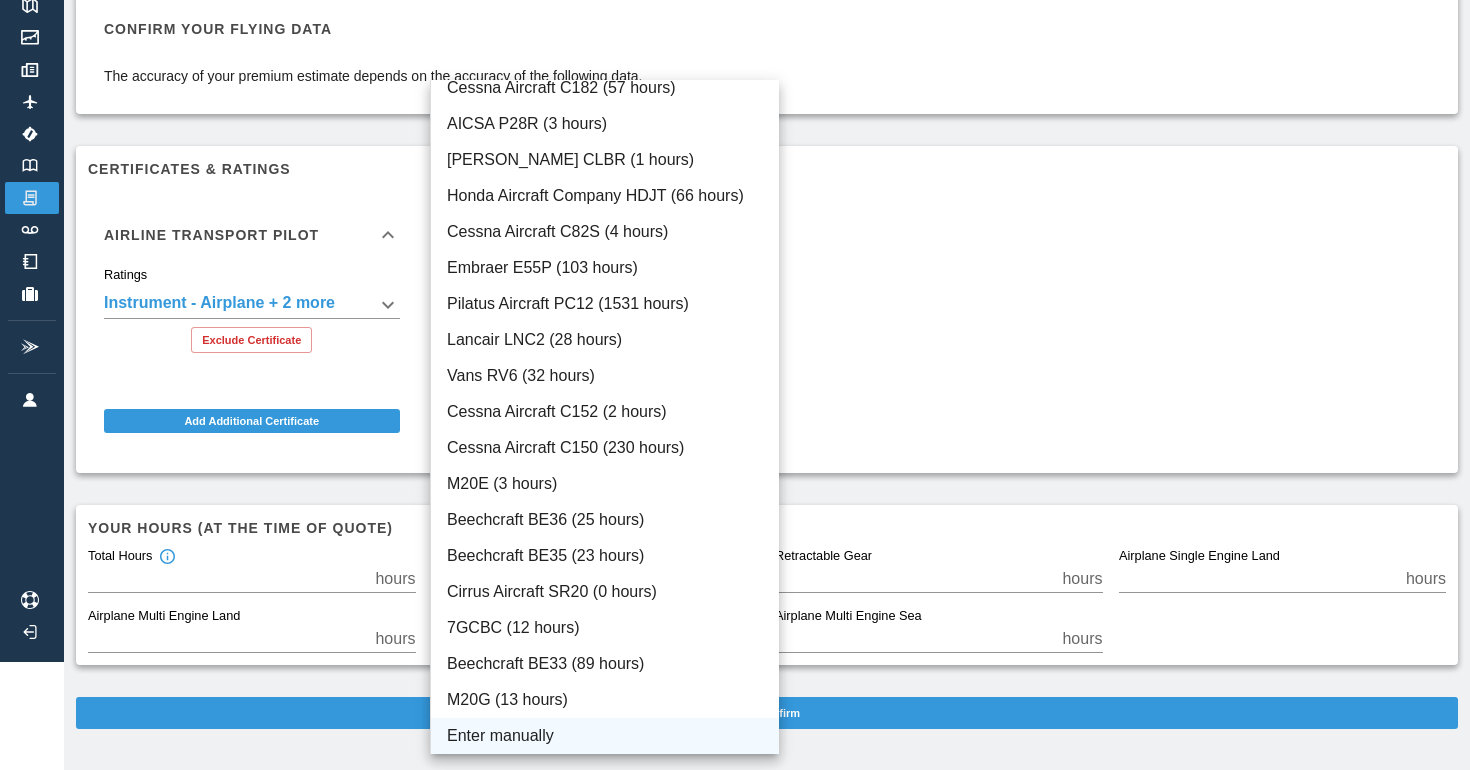 click on "Enter manually" at bounding box center (605, 736) 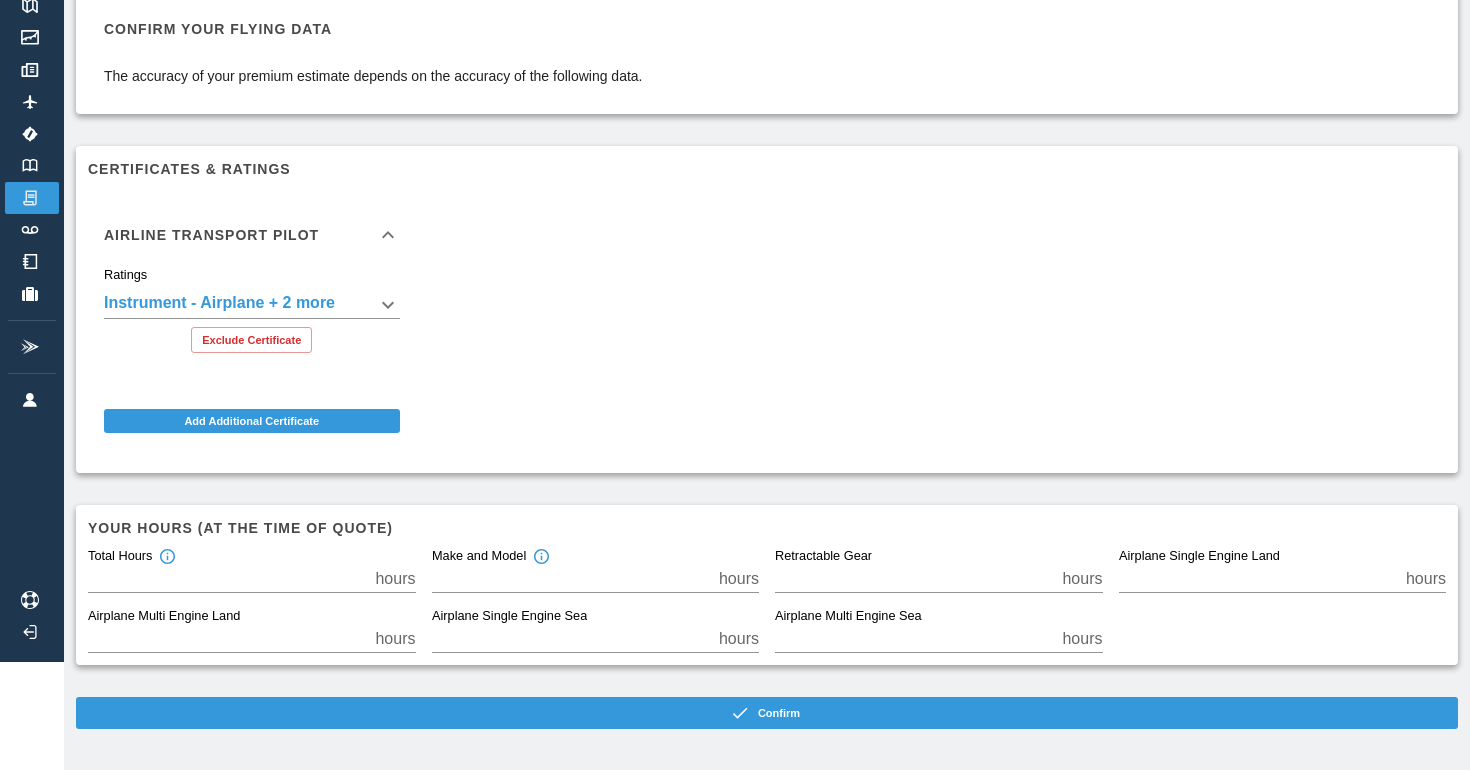 click on "**" at bounding box center (571, 579) 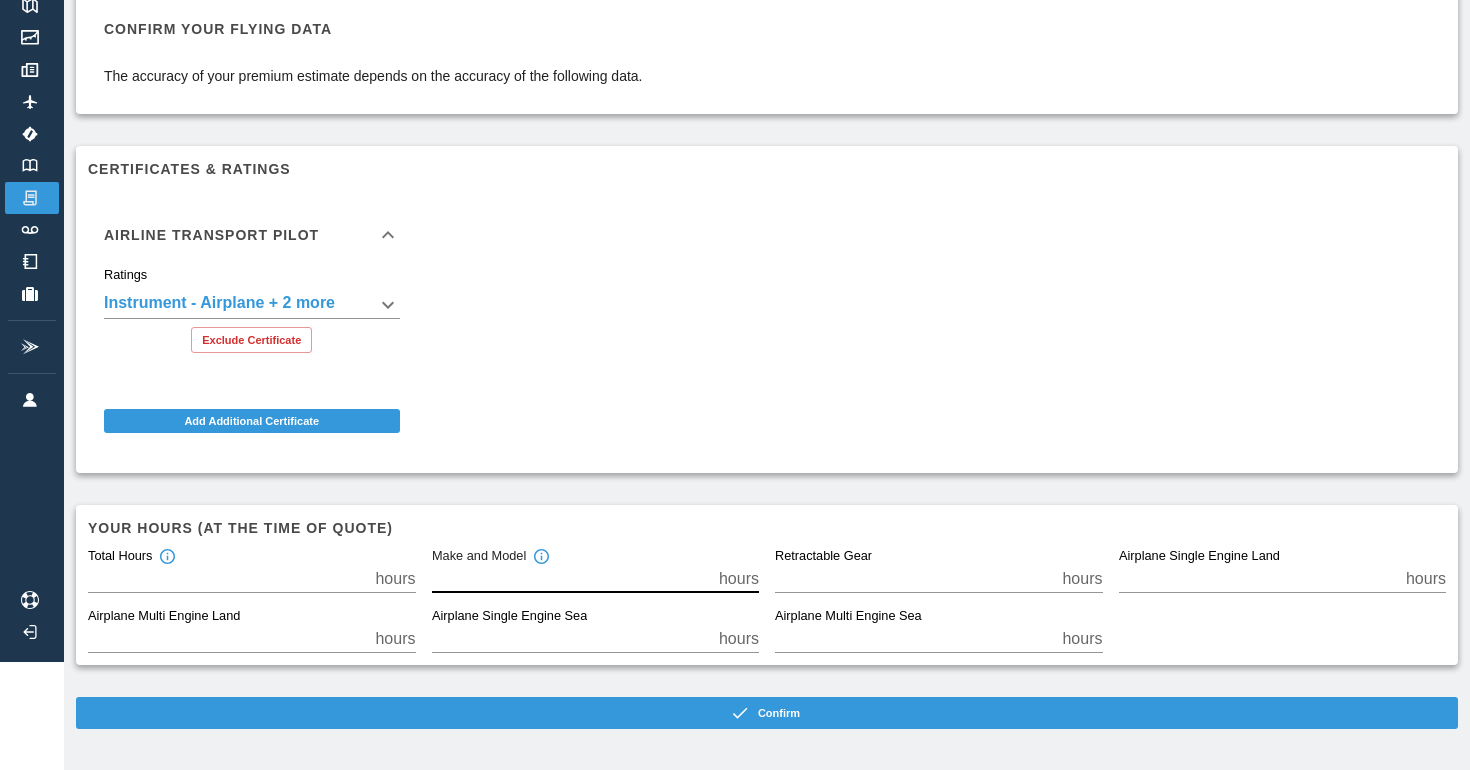 click on "**" at bounding box center (571, 579) 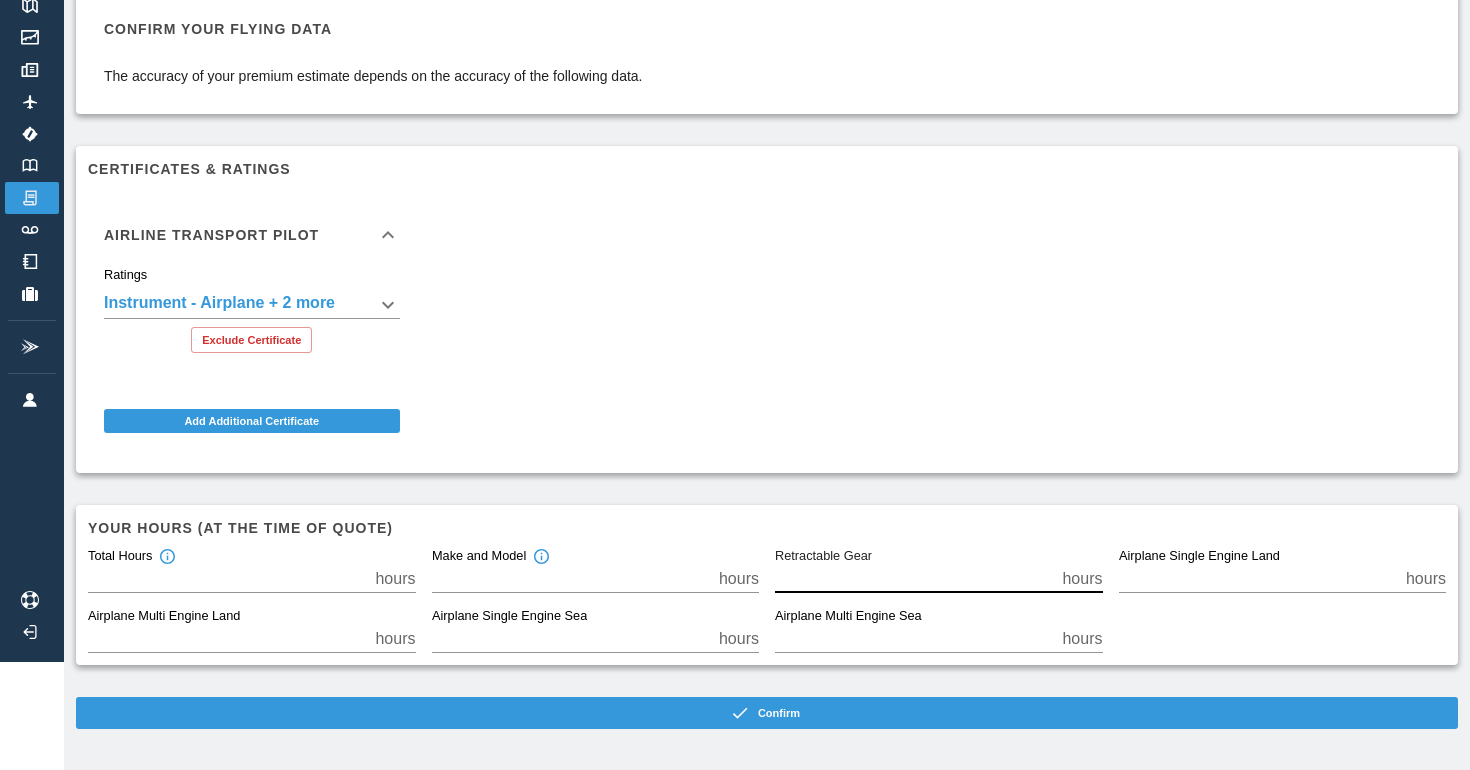click on "****" at bounding box center (227, 579) 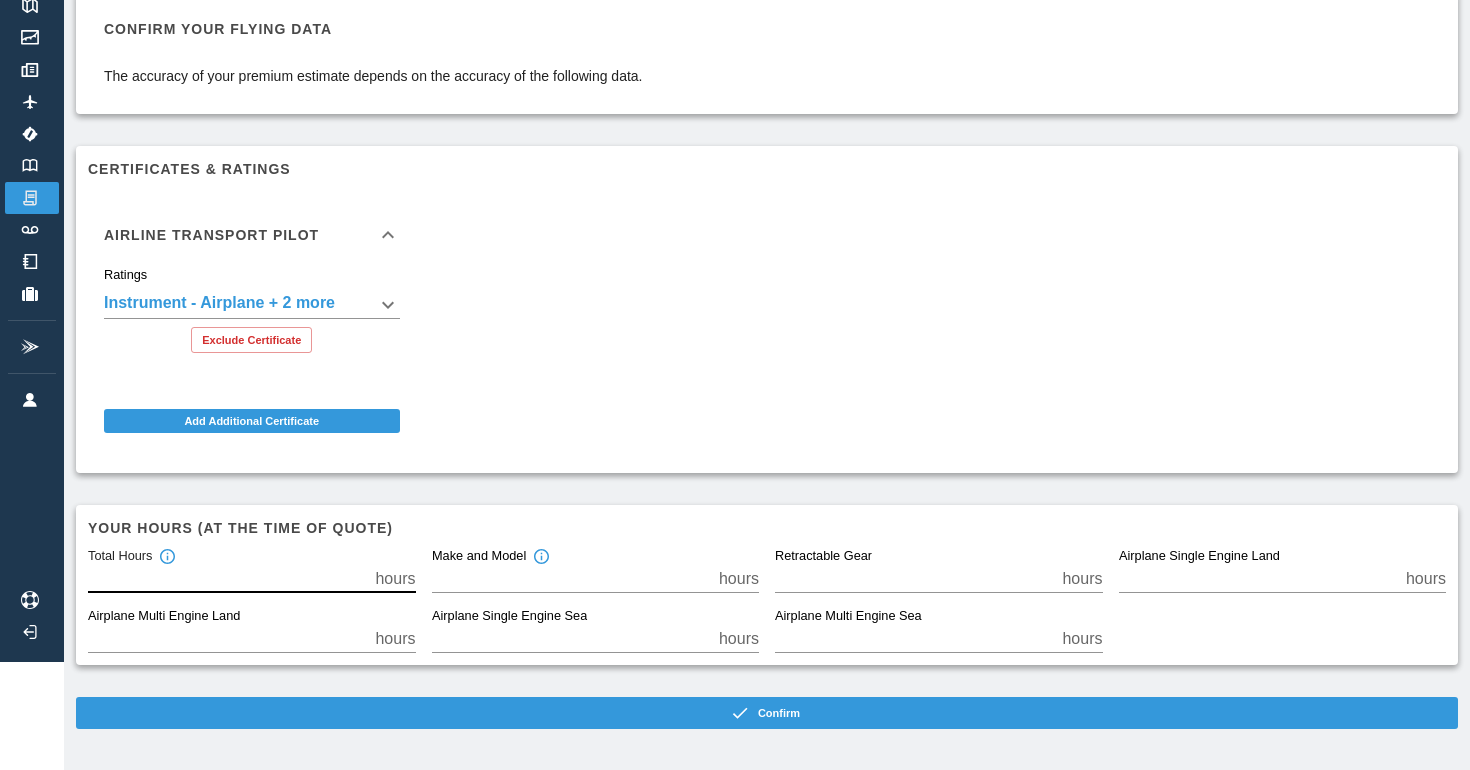 click on "****" at bounding box center (227, 579) 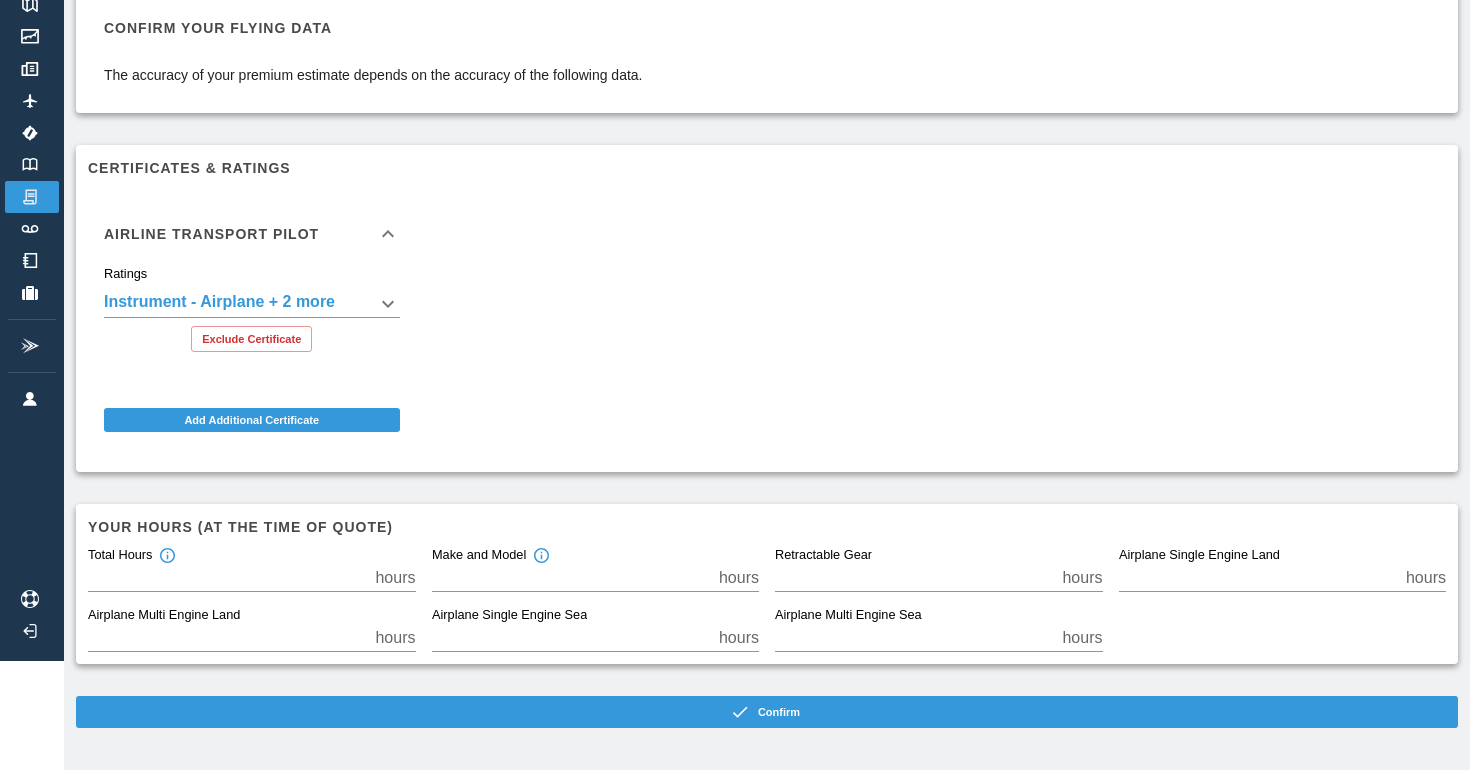 scroll, scrollTop: 108, scrollLeft: 0, axis: vertical 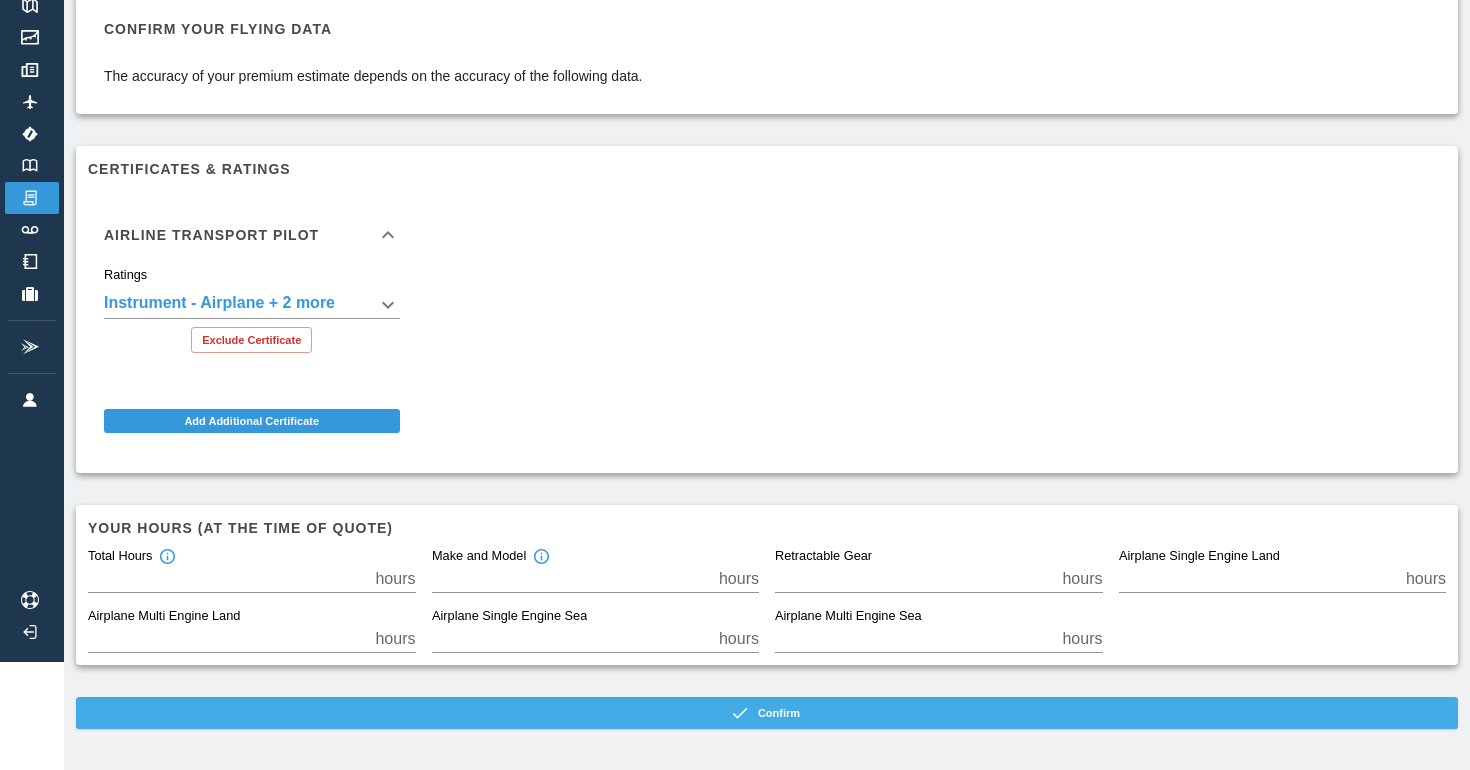 click on "Confirm" at bounding box center (767, 713) 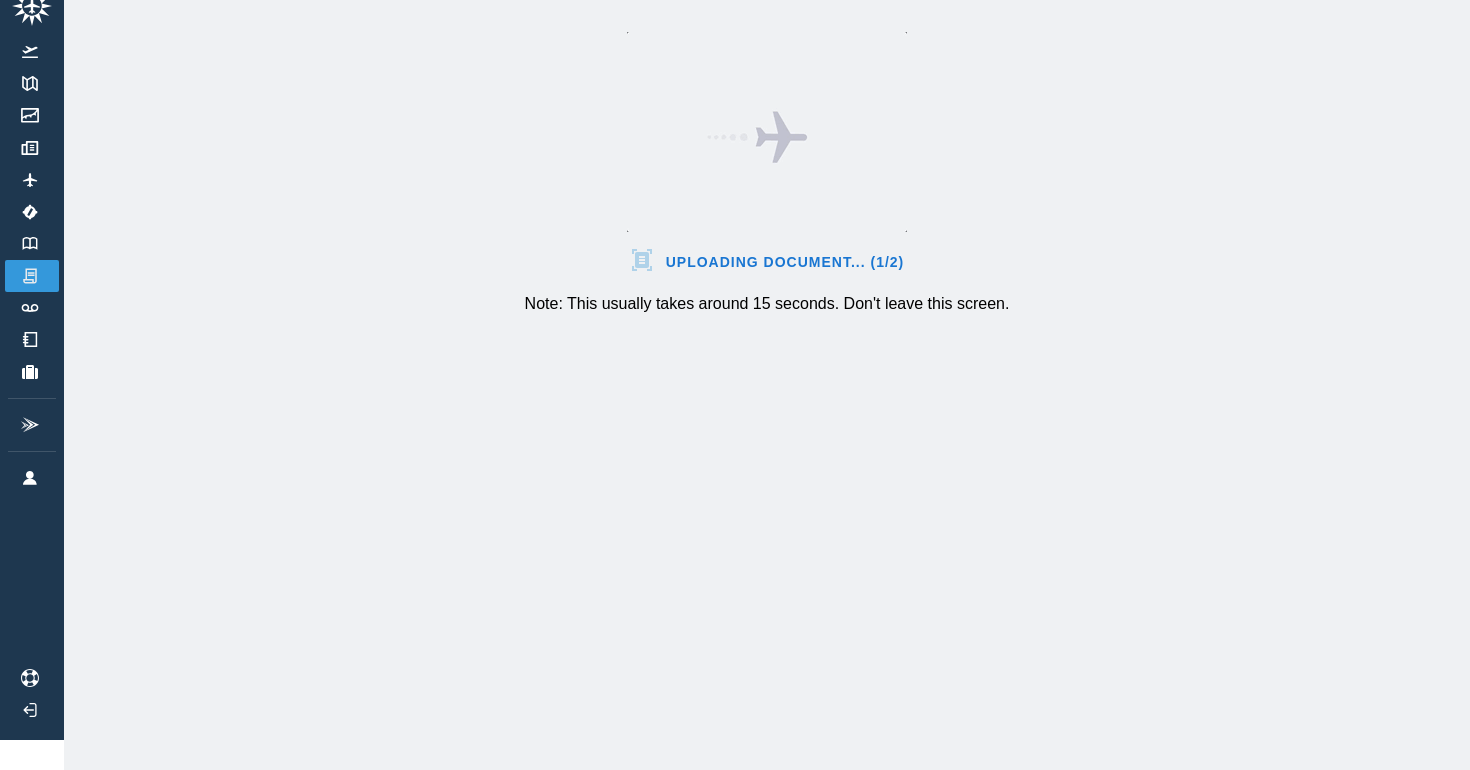 scroll, scrollTop: 30, scrollLeft: 0, axis: vertical 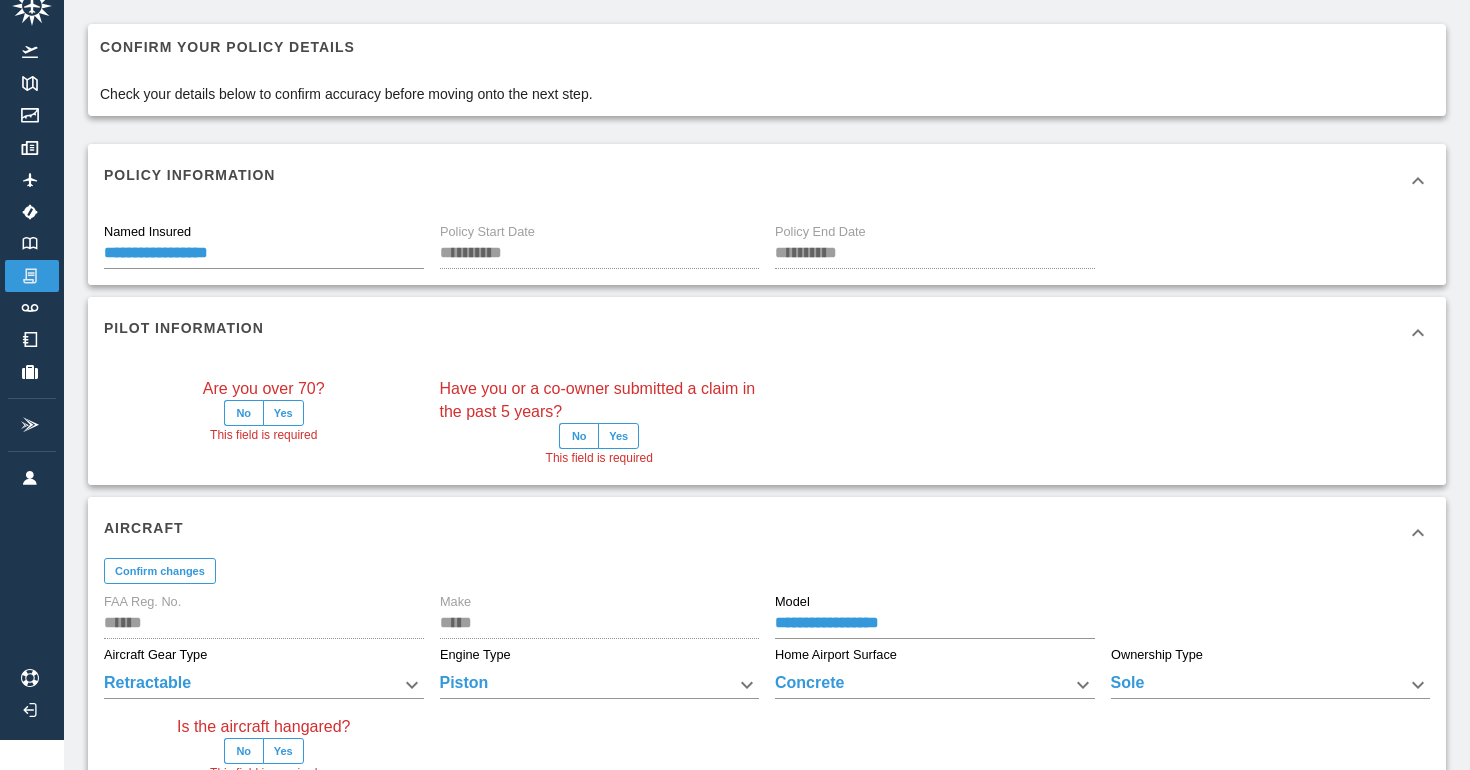 click on "Are you over 70? No Yes This field is required" at bounding box center (264, 411) 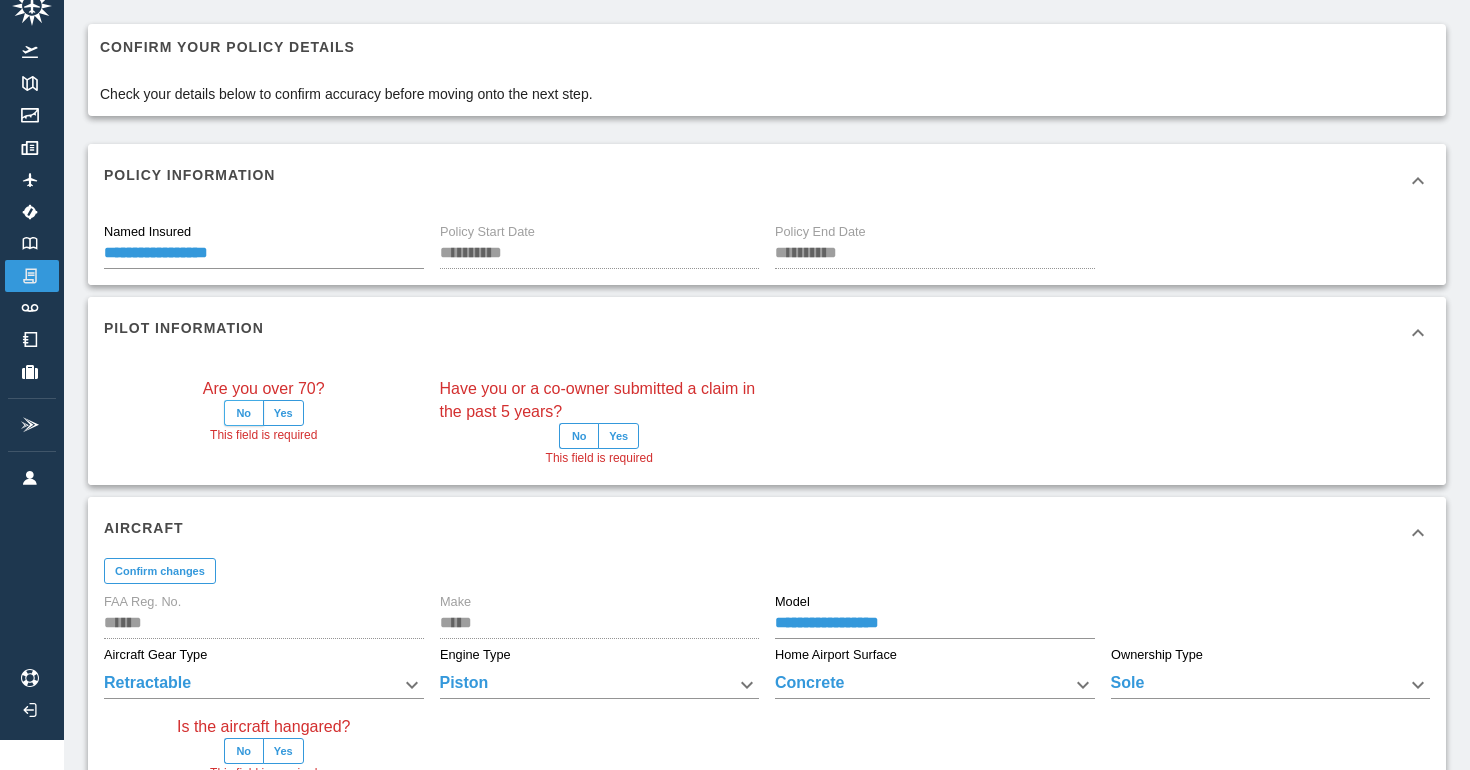 click on "No" at bounding box center [244, 413] 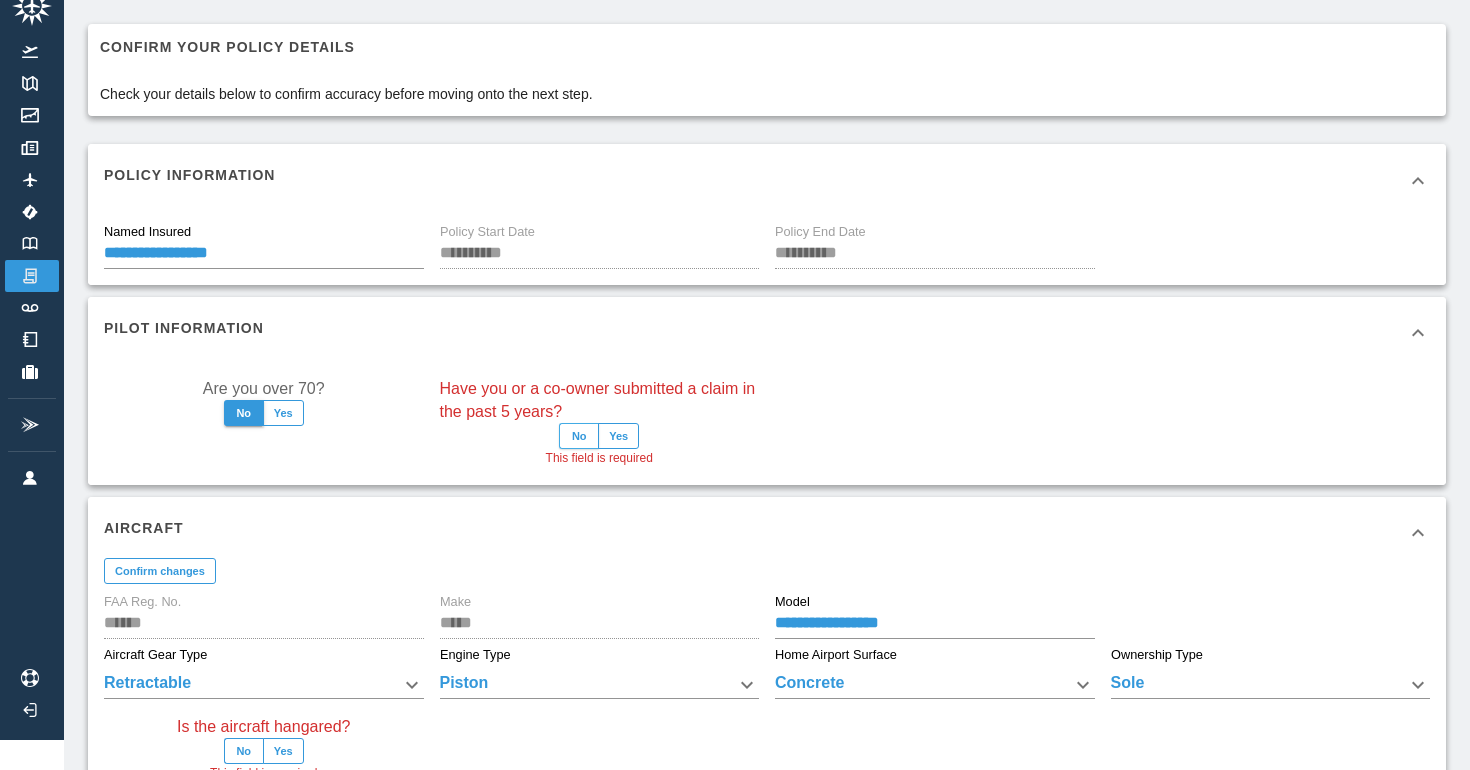 click on "No" at bounding box center (579, 436) 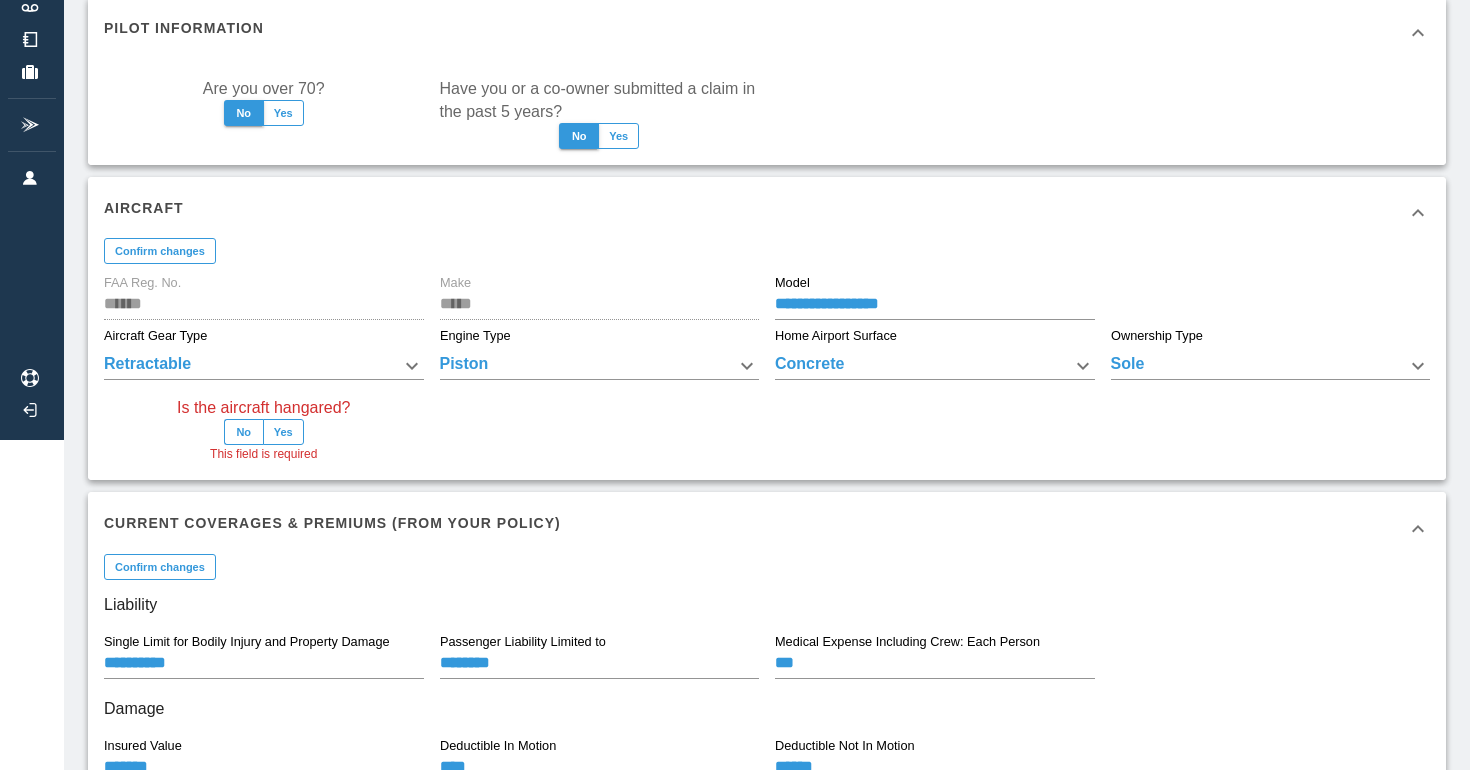 scroll, scrollTop: 329, scrollLeft: 0, axis: vertical 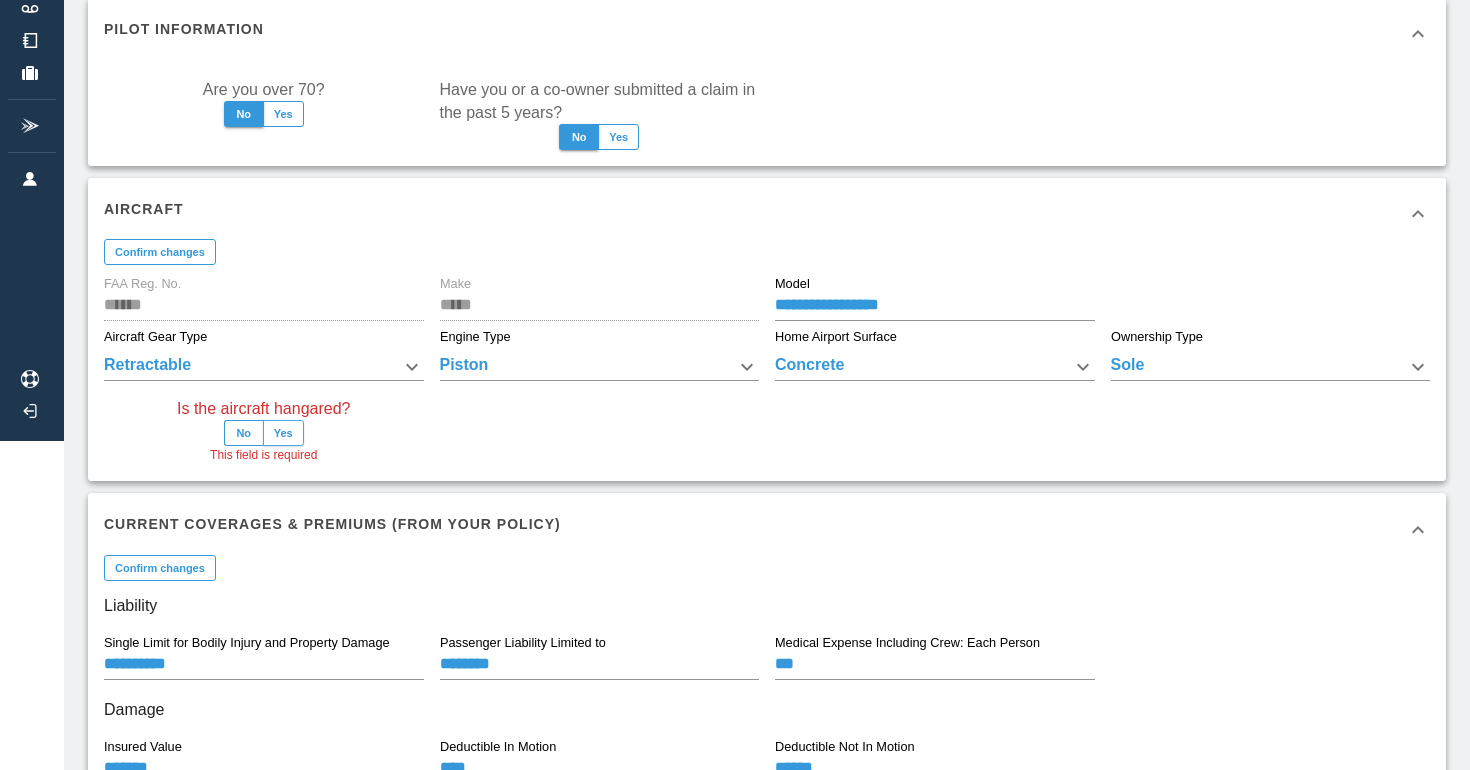click on "Yes" at bounding box center (283, 433) 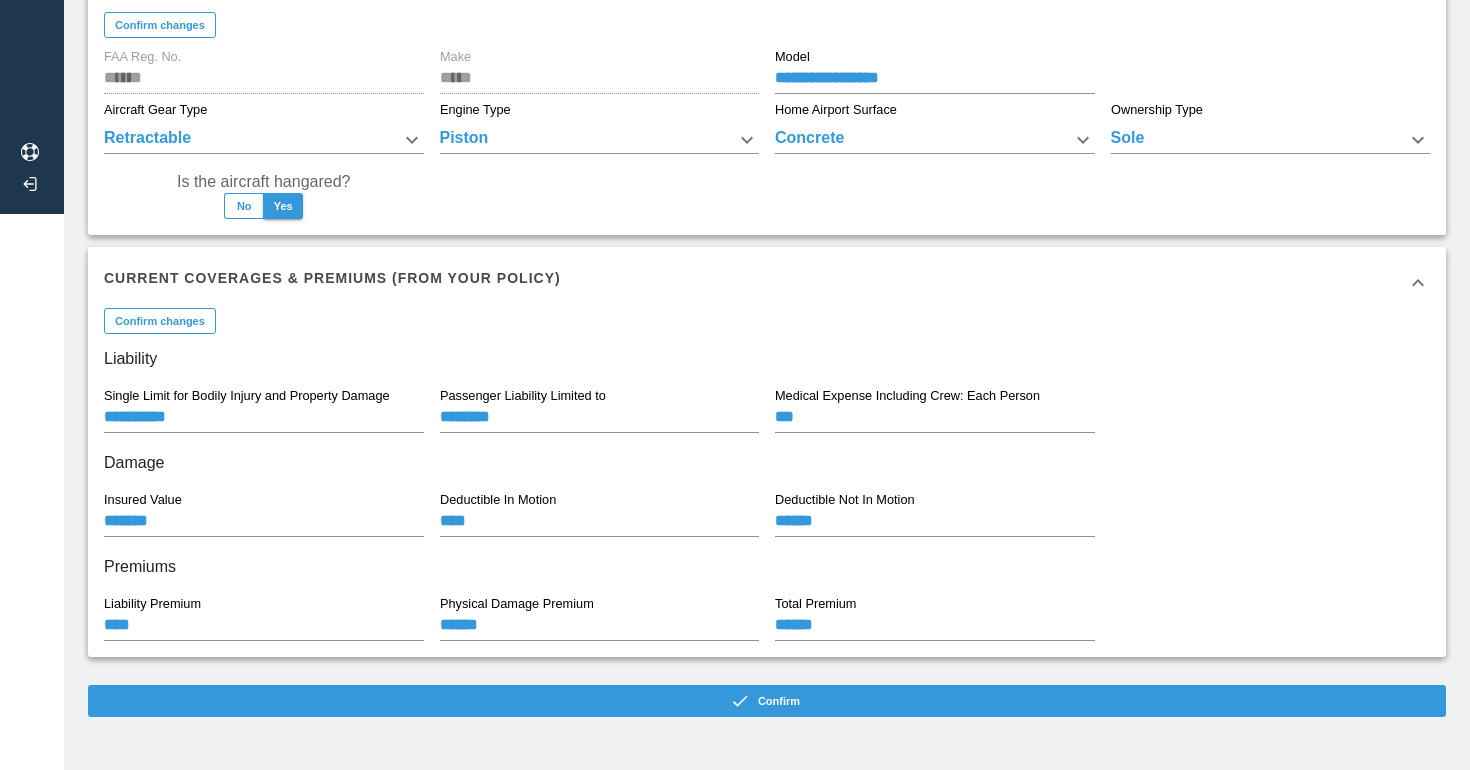 scroll, scrollTop: 555, scrollLeft: 0, axis: vertical 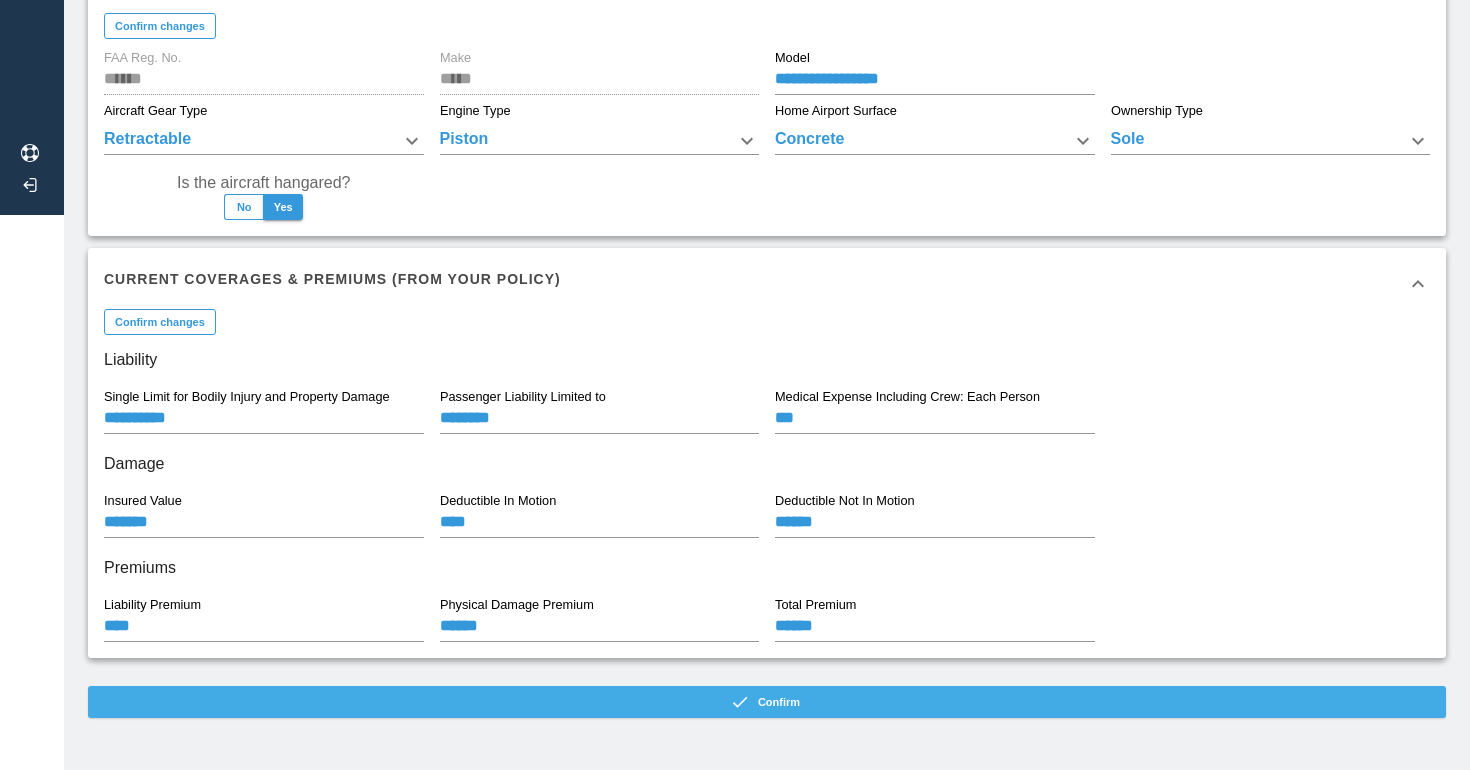 click on "Confirm" at bounding box center (767, 702) 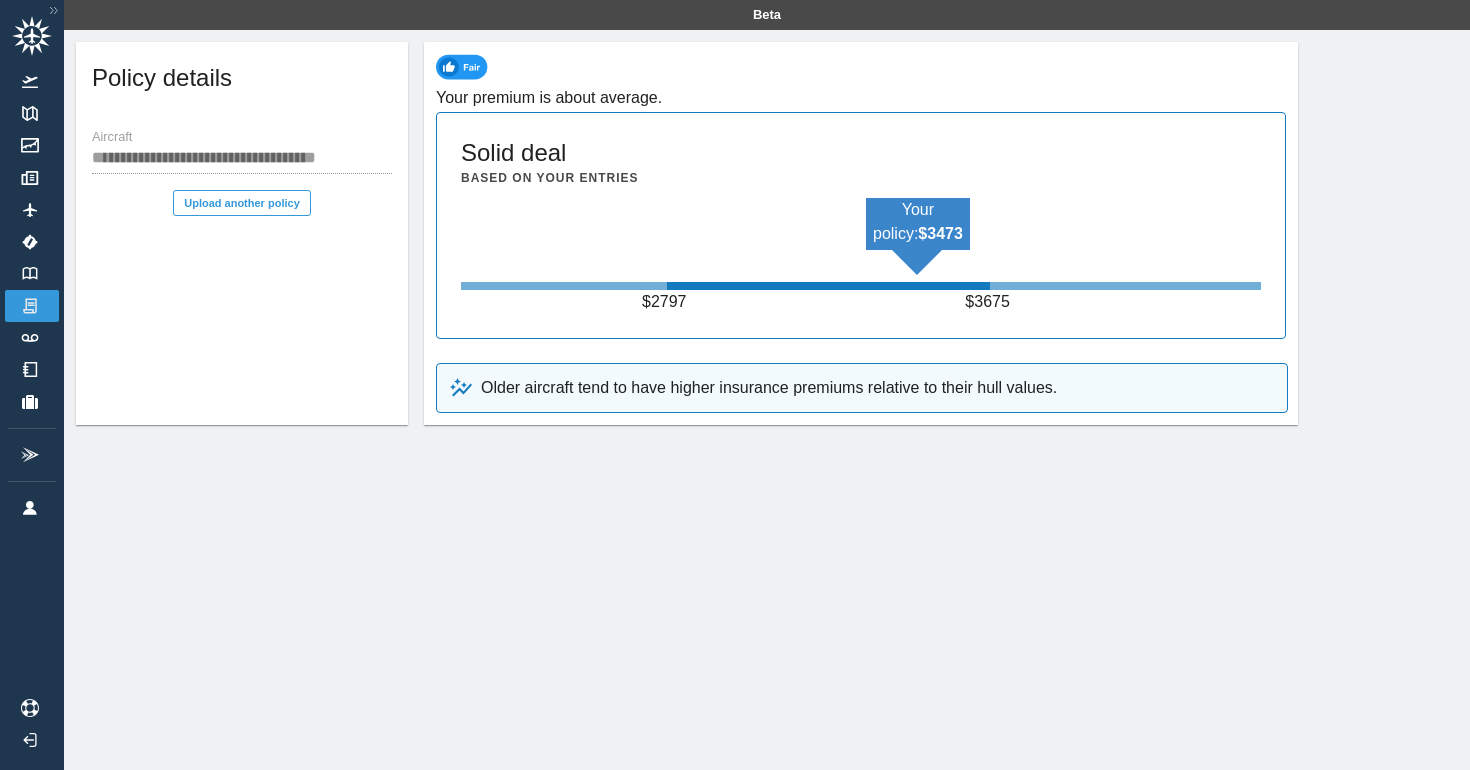scroll, scrollTop: 0, scrollLeft: 0, axis: both 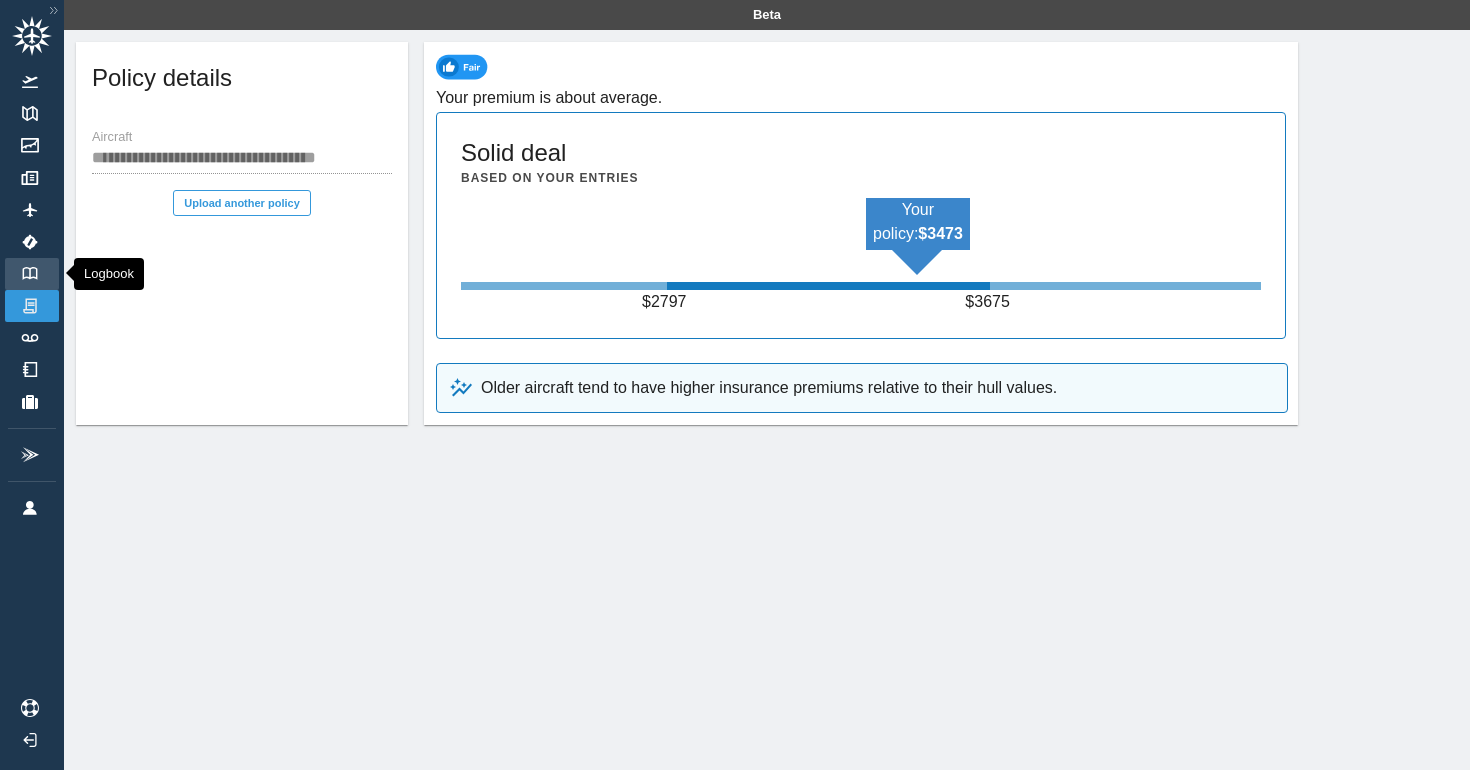click at bounding box center [30, 273] 